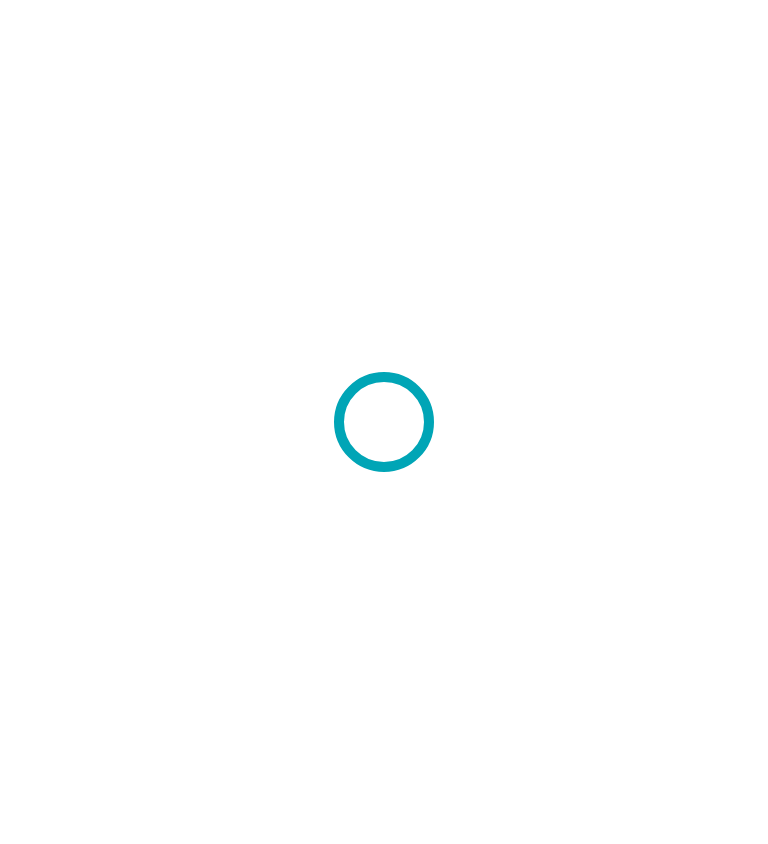 scroll, scrollTop: 0, scrollLeft: 0, axis: both 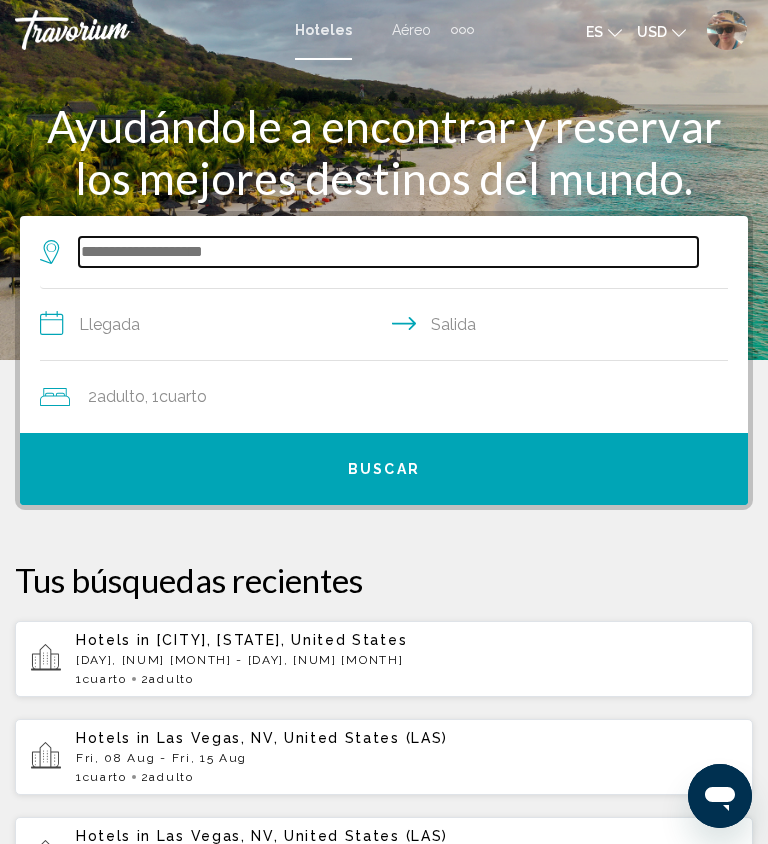 click at bounding box center [388, 252] 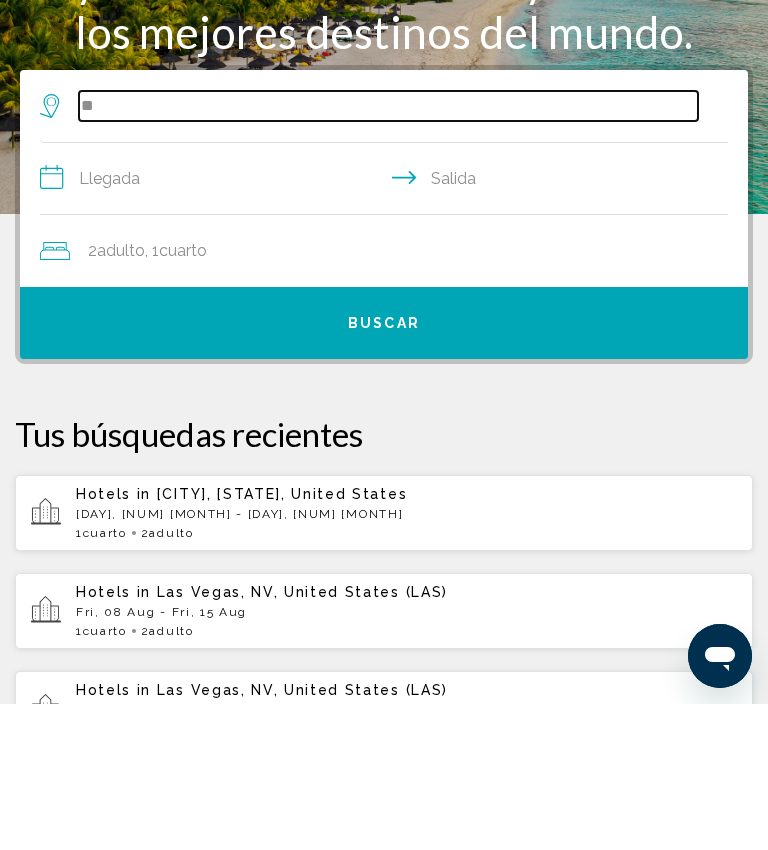 click on "**" at bounding box center [388, 252] 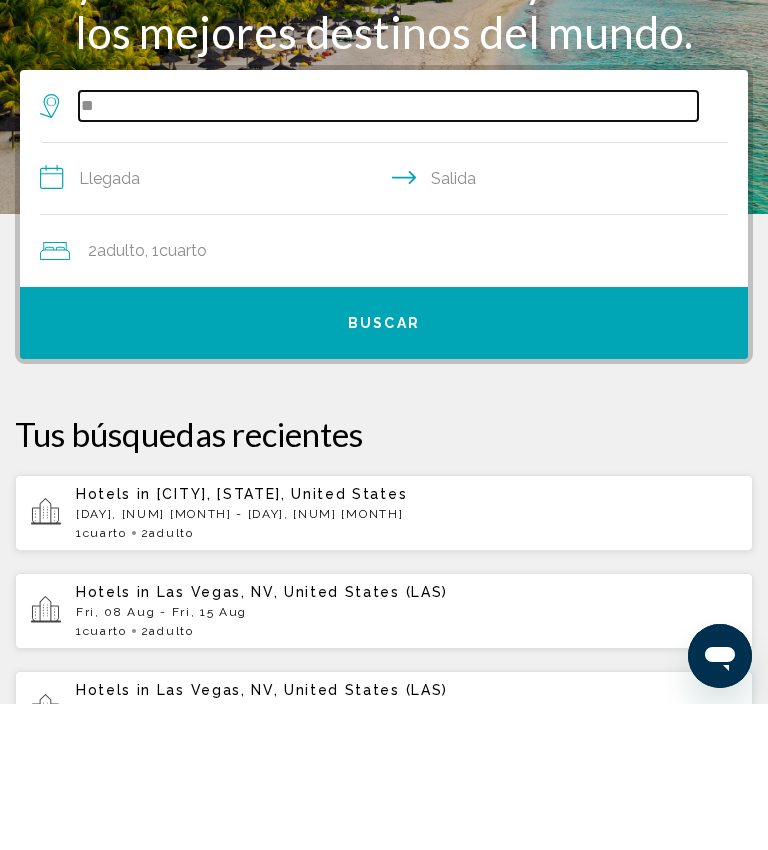 type on "*" 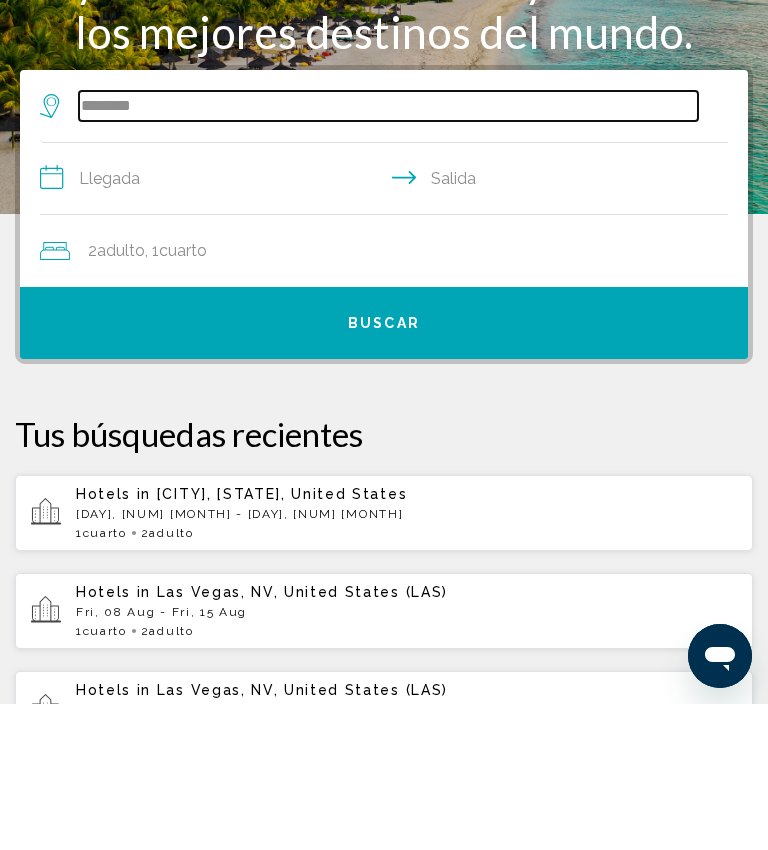 type on "*******" 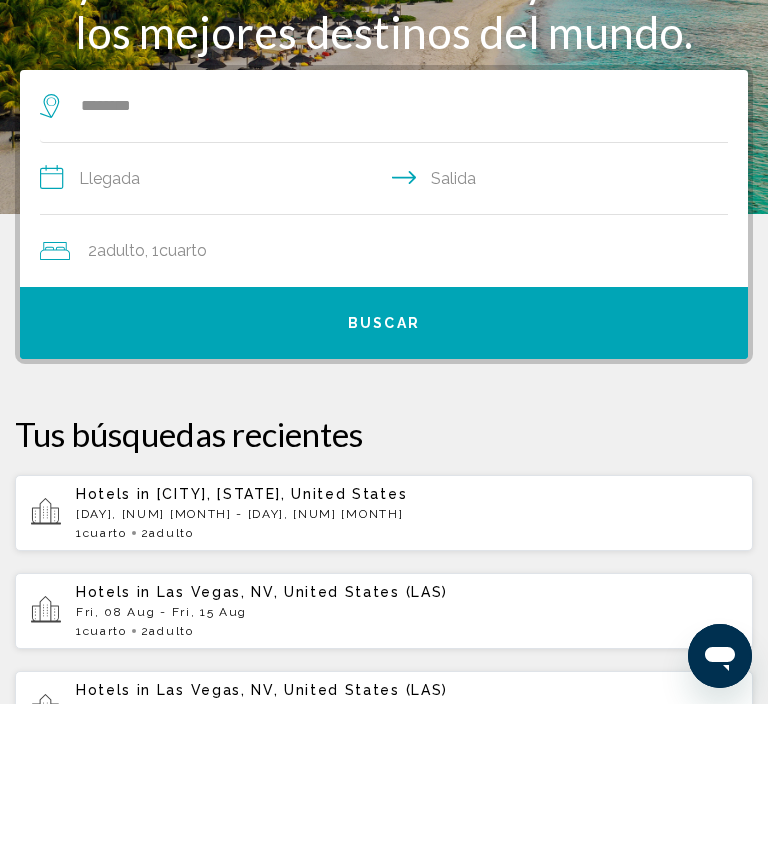 click on "**********" at bounding box center (388, 327) 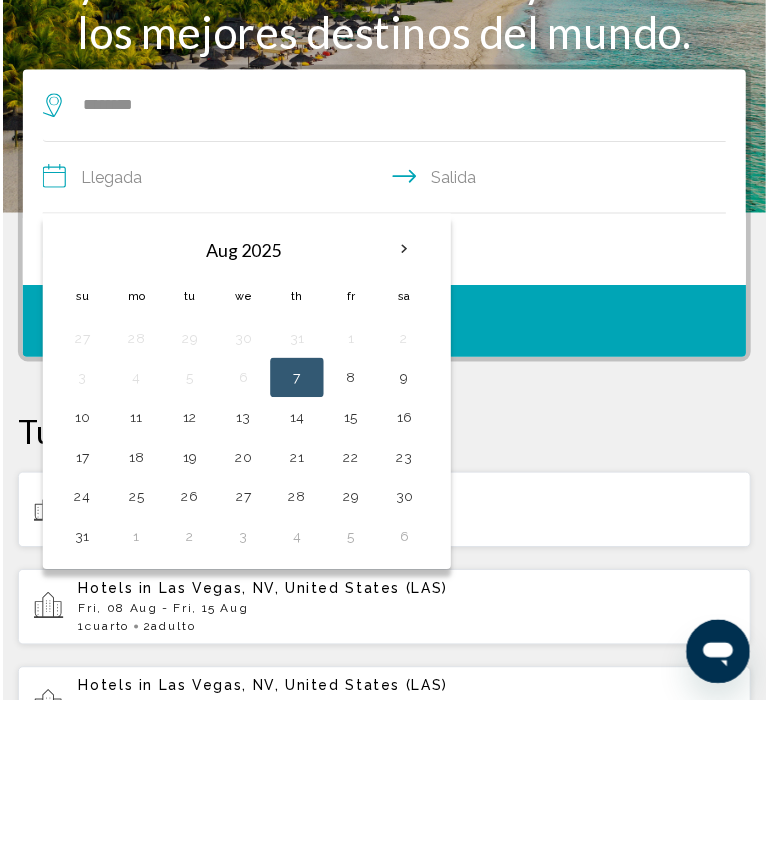 scroll, scrollTop: 146, scrollLeft: 0, axis: vertical 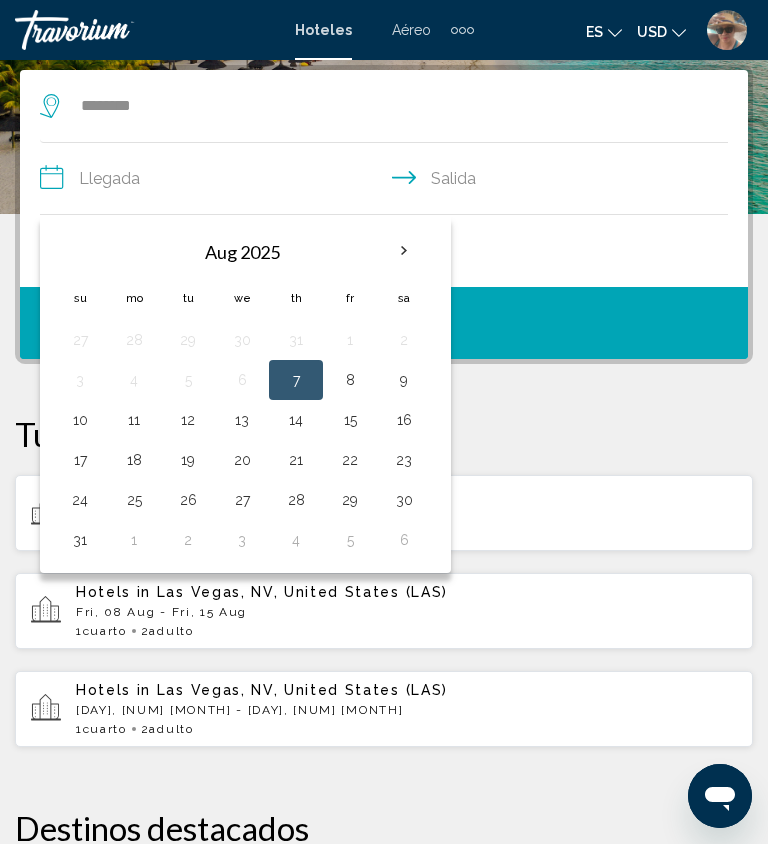 click at bounding box center (404, 251) 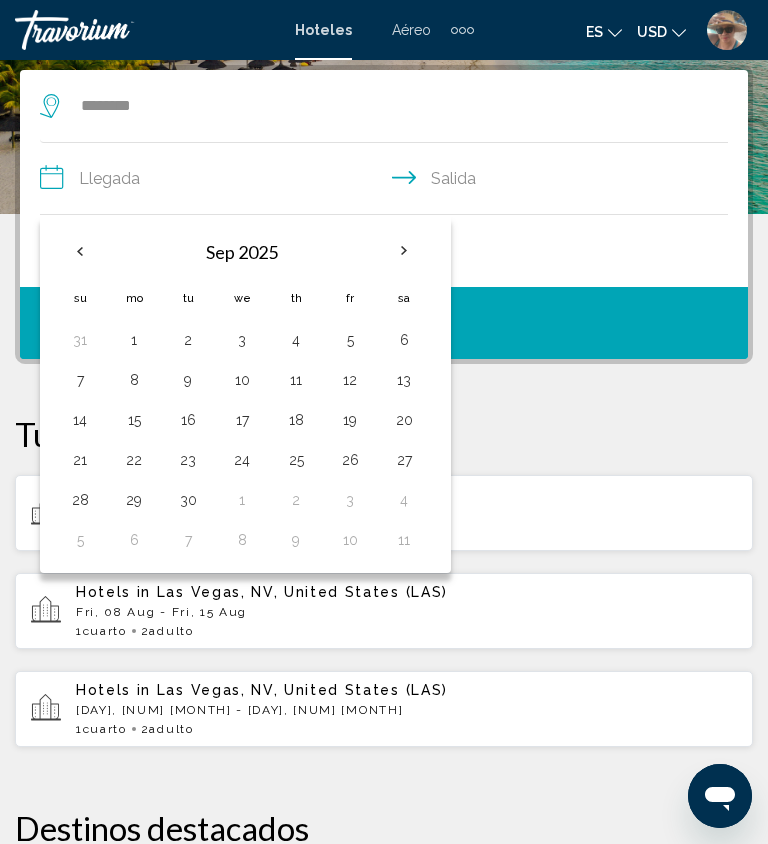 click at bounding box center (404, 251) 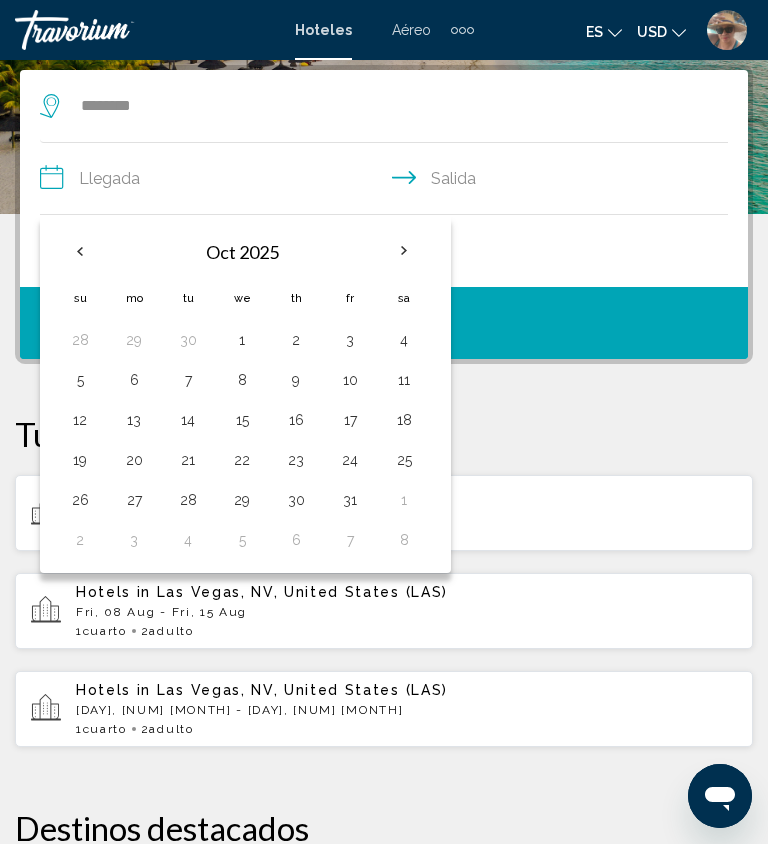click on "14" at bounding box center (188, 420) 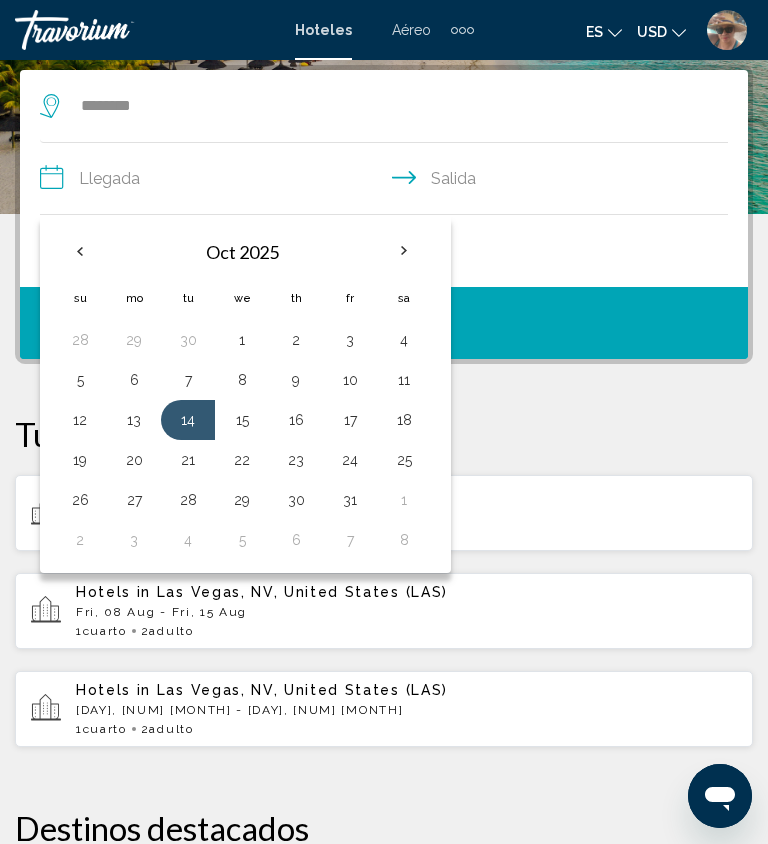 click on "13" at bounding box center [134, 420] 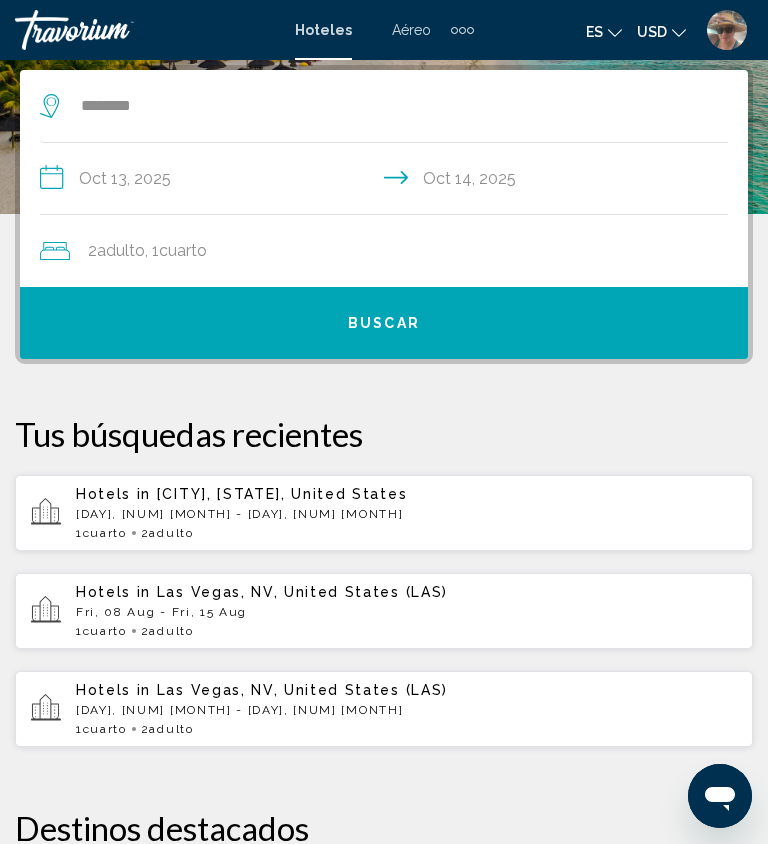 click on "**********" at bounding box center (388, 181) 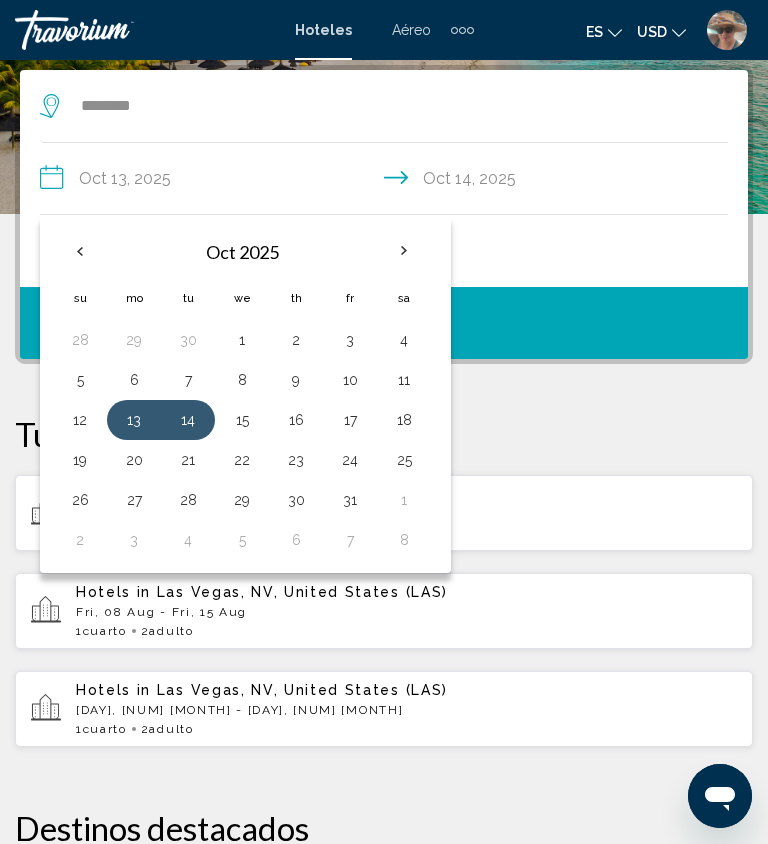 click on "17" at bounding box center [350, 420] 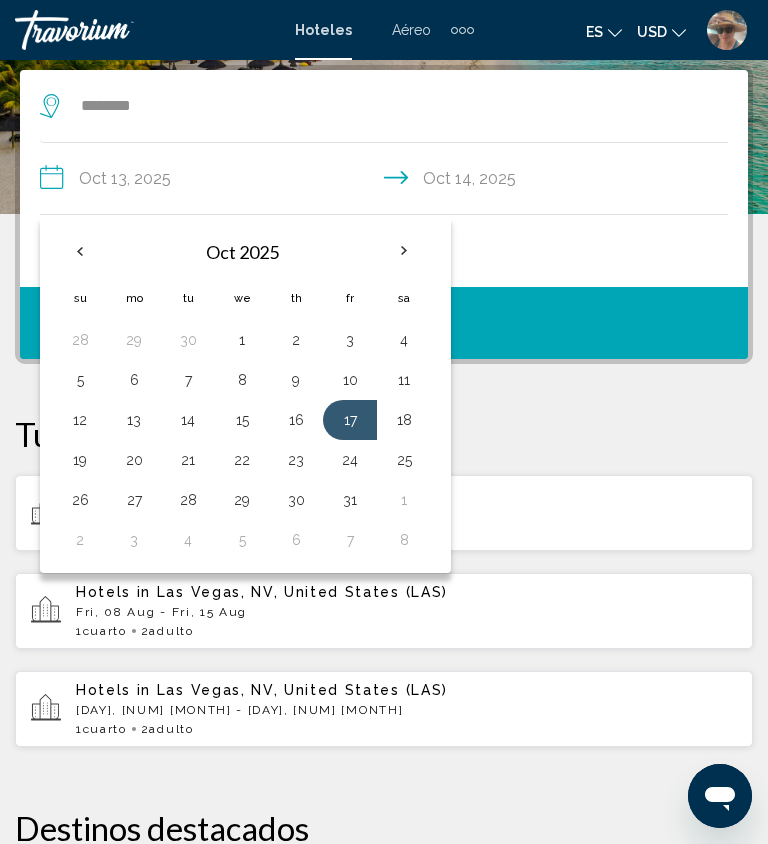click on "**********" at bounding box center (388, 181) 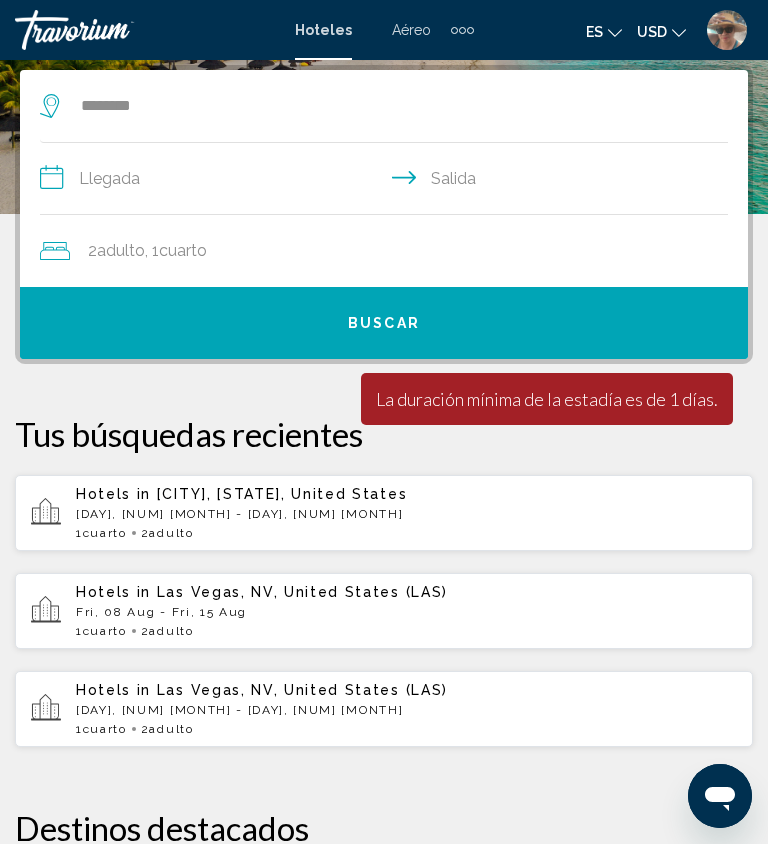 click on "**********" at bounding box center [388, 181] 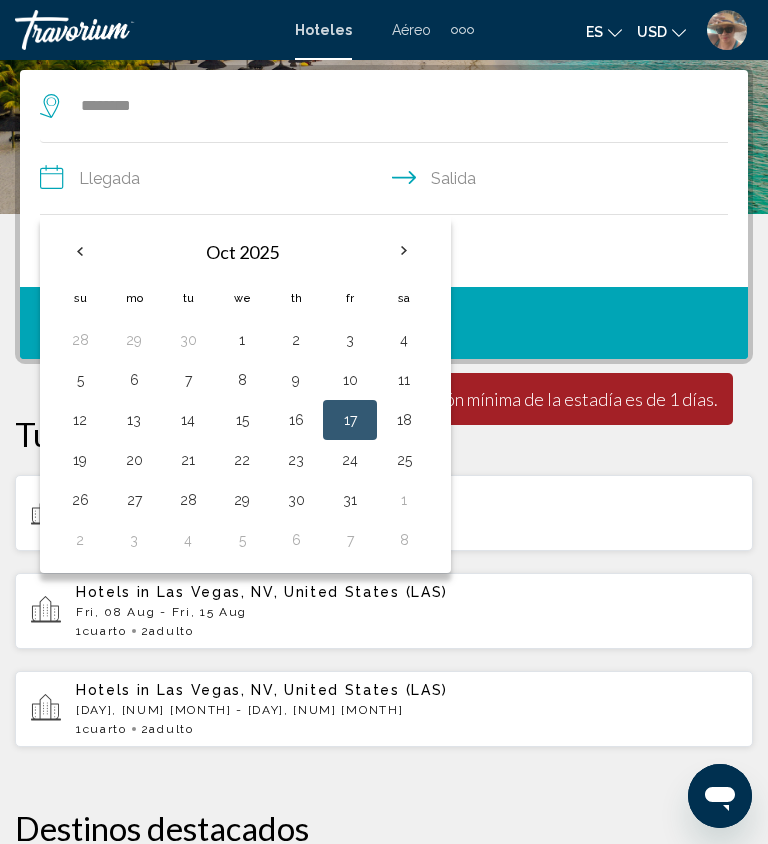 click on "13" at bounding box center (134, 420) 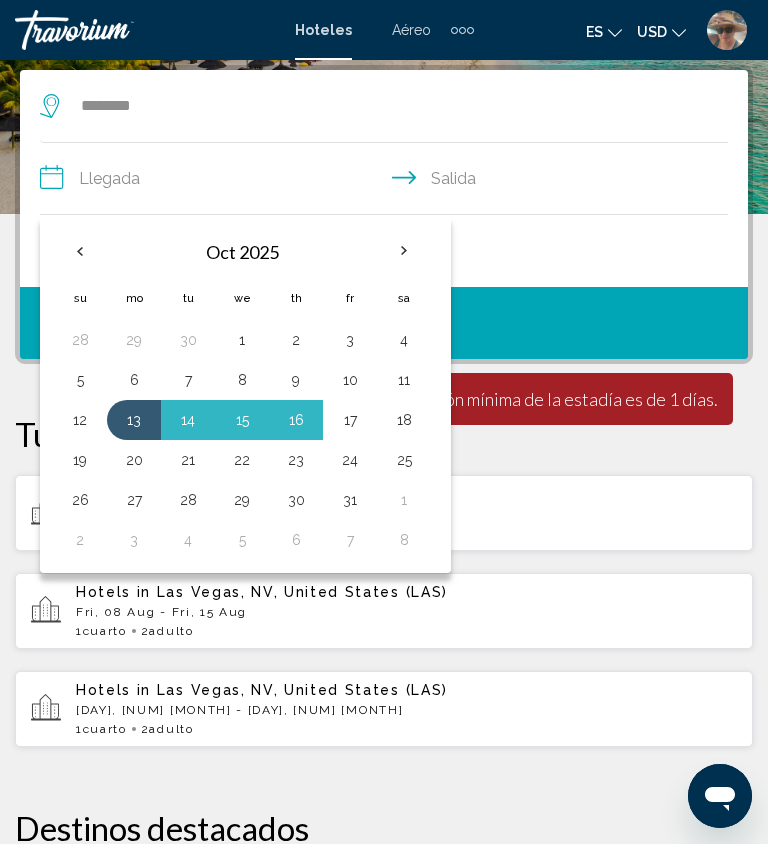 click on "17" at bounding box center [350, 420] 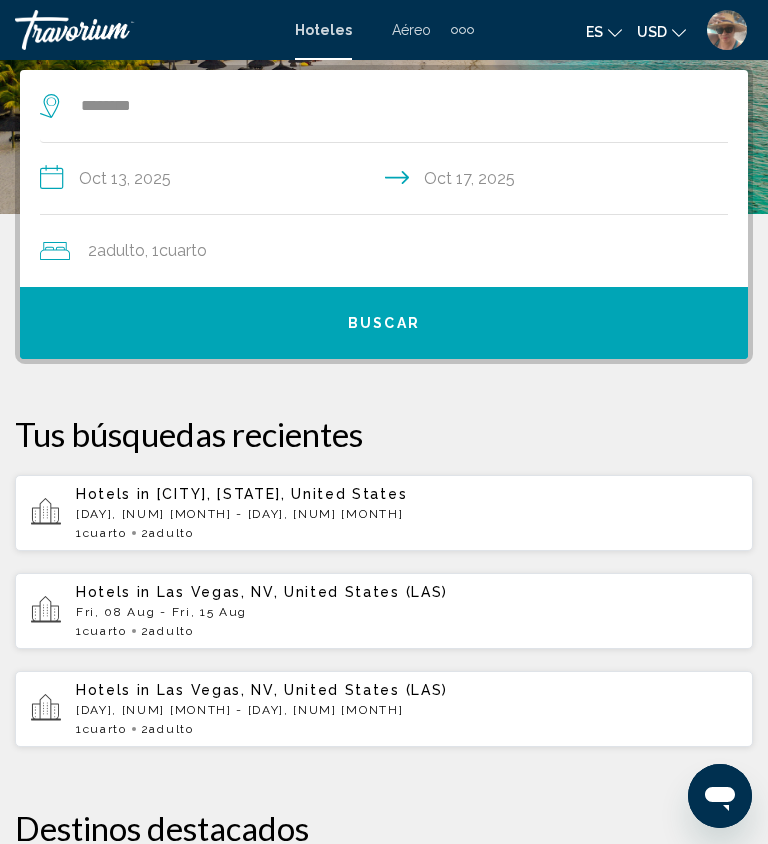 click on "Buscar" at bounding box center (384, 323) 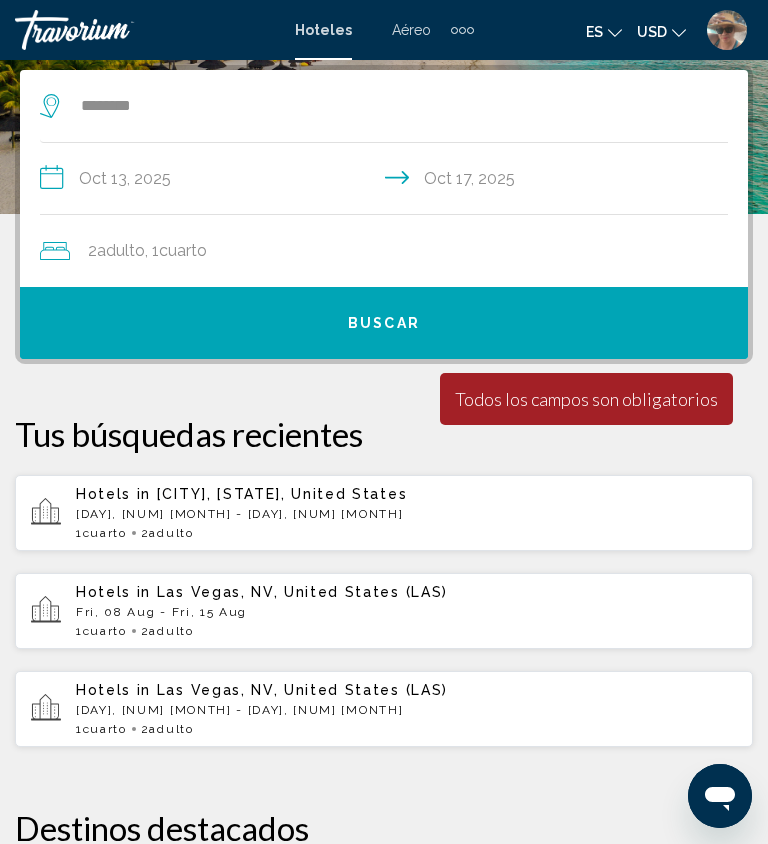 click on "Tus búsquedas recientes" at bounding box center (384, 434) 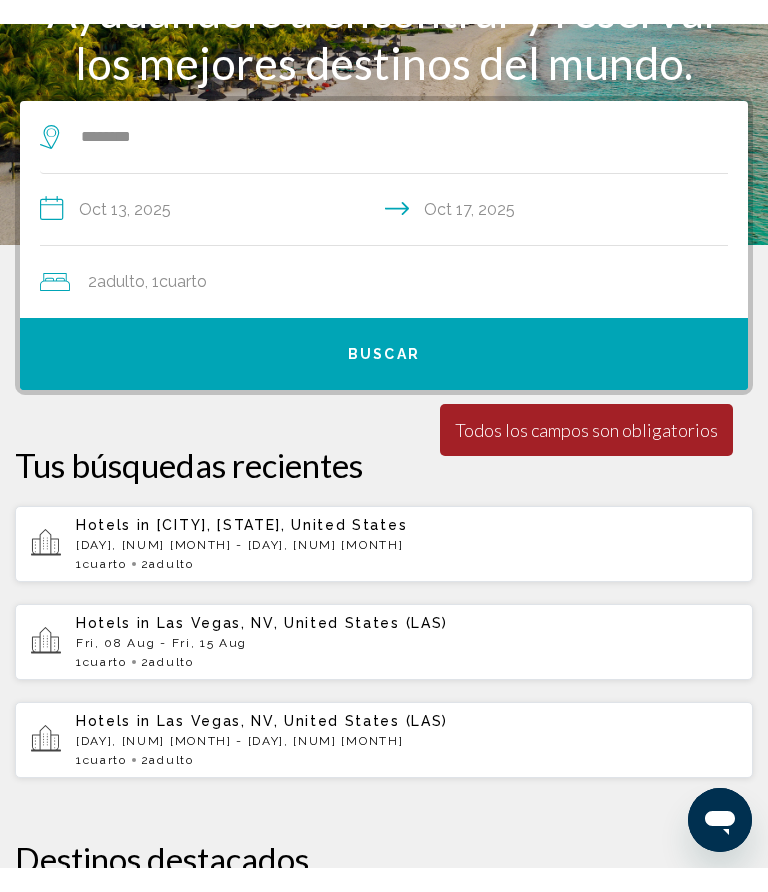 scroll, scrollTop: 0, scrollLeft: 0, axis: both 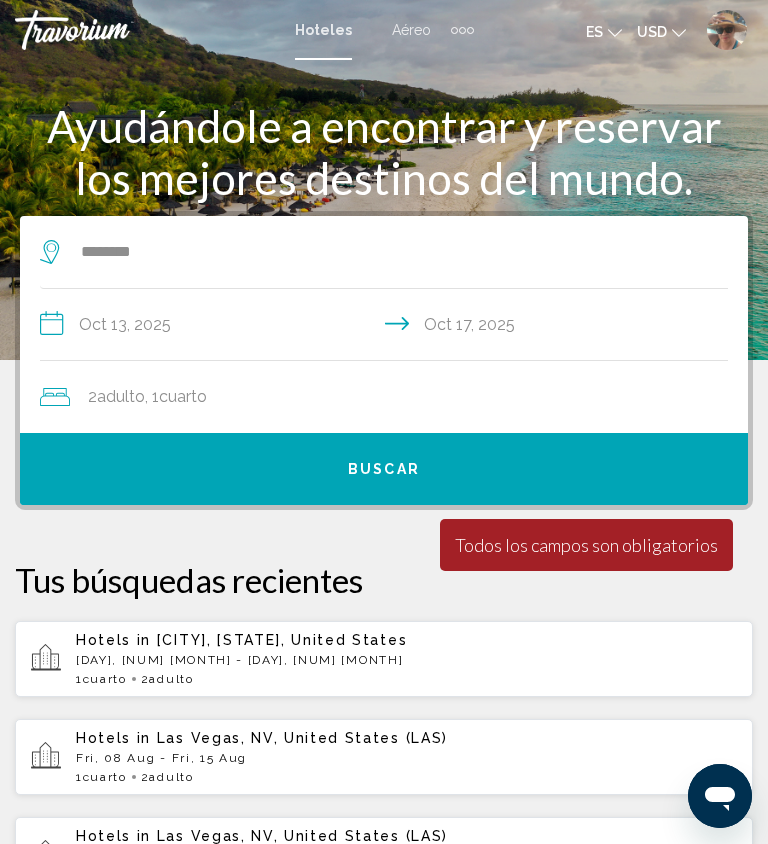 click on "La duración mínima de la estadía es de 1 días. Todos los campos son obligatorios Children ages are required" at bounding box center (586, 545) 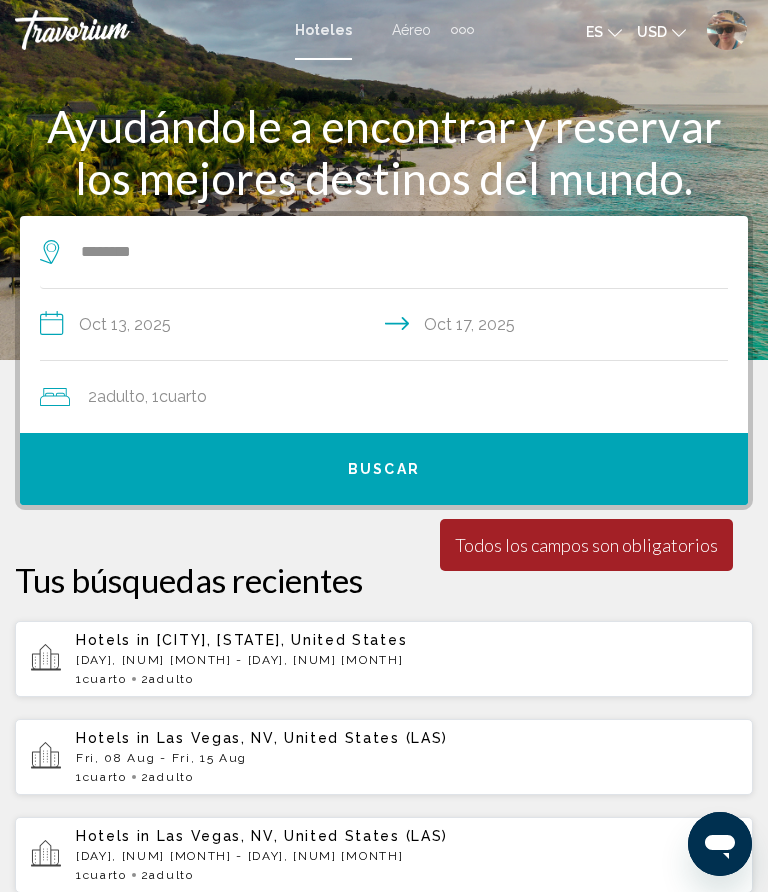 click on "Todos los campos son obligatorios" at bounding box center (586, 545) 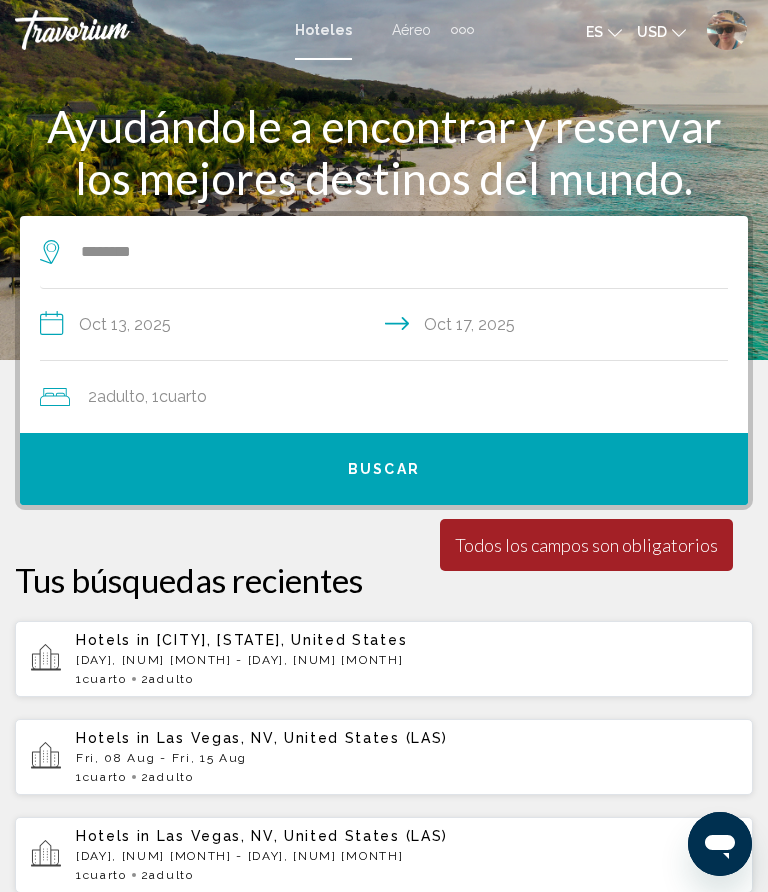 click on "Todos los campos son obligatorios" at bounding box center (586, 545) 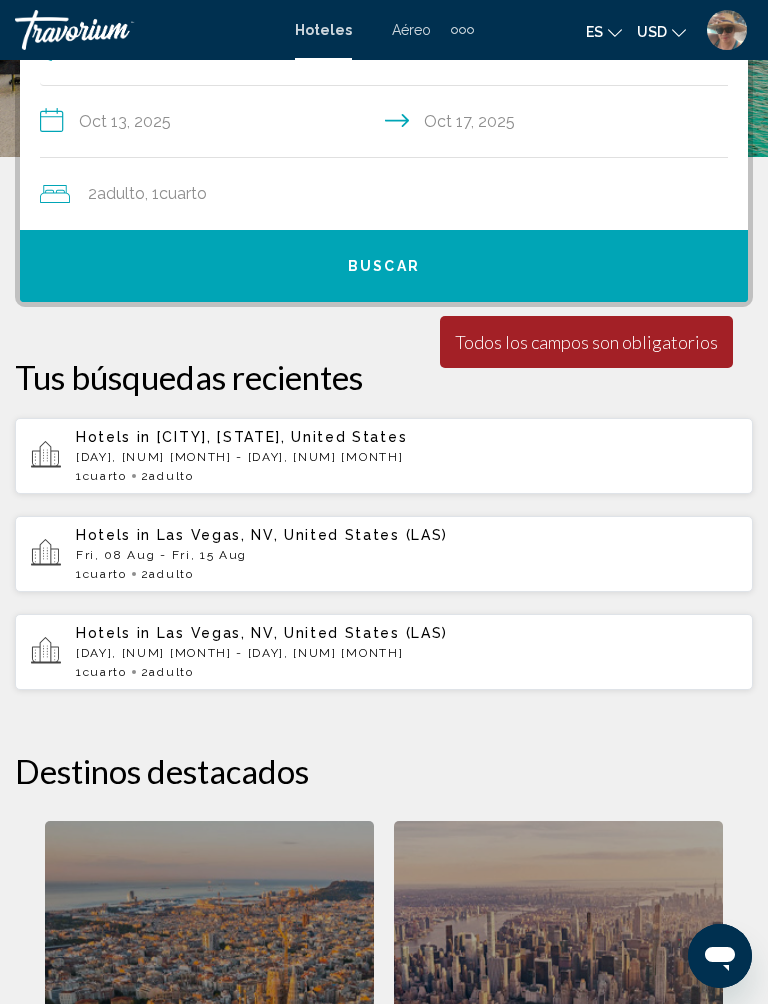 click on "La duración mínima de la estadía es de 1 días. Todos los campos son obligatorios Children ages are required" at bounding box center [586, 342] 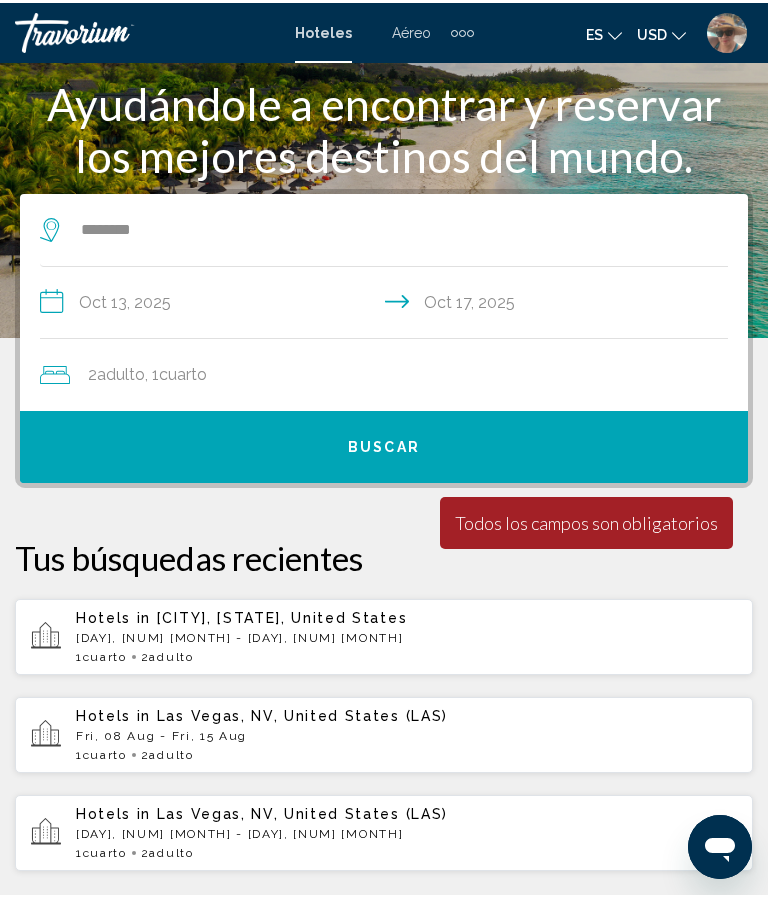 scroll, scrollTop: 0, scrollLeft: 0, axis: both 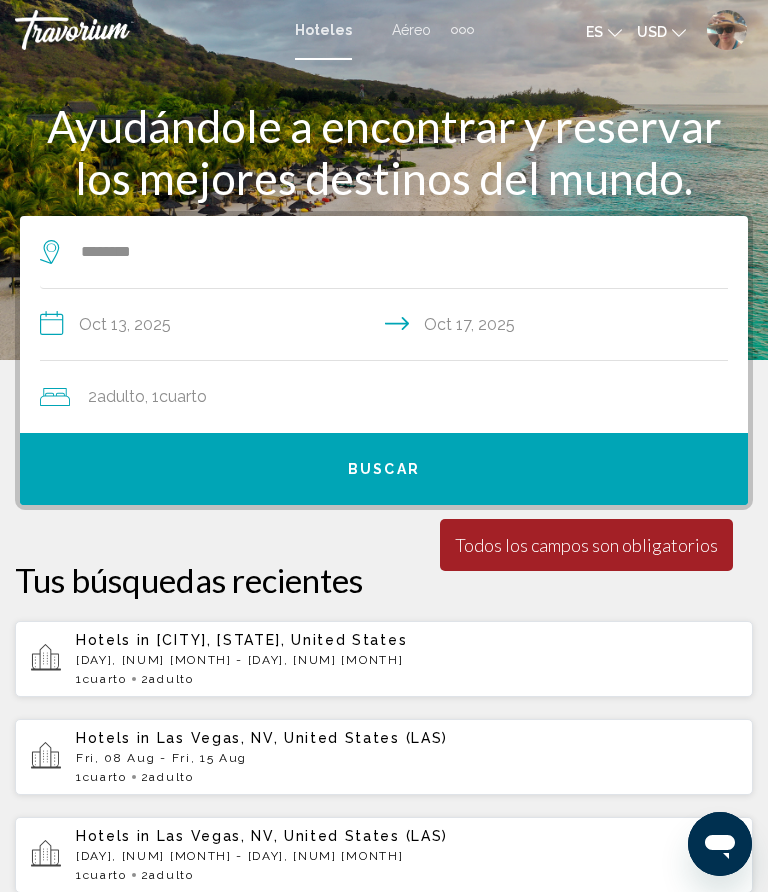 click on "La duración mínima de la estadía es de 1 días. Todos los campos son obligatorios Children ages are required" at bounding box center [586, 545] 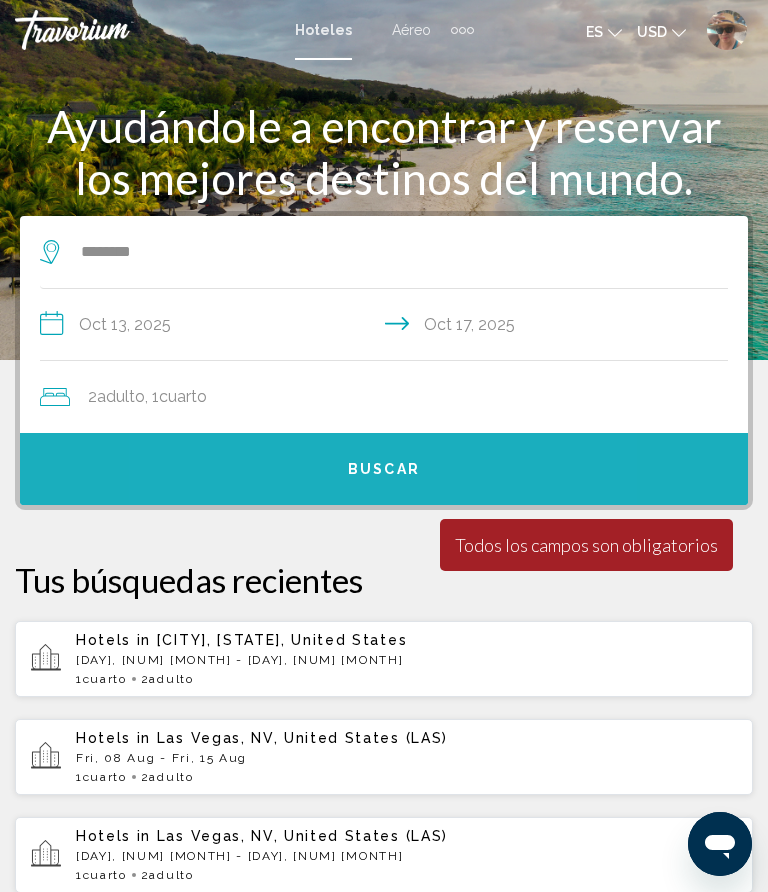click on "Buscar" at bounding box center [384, 469] 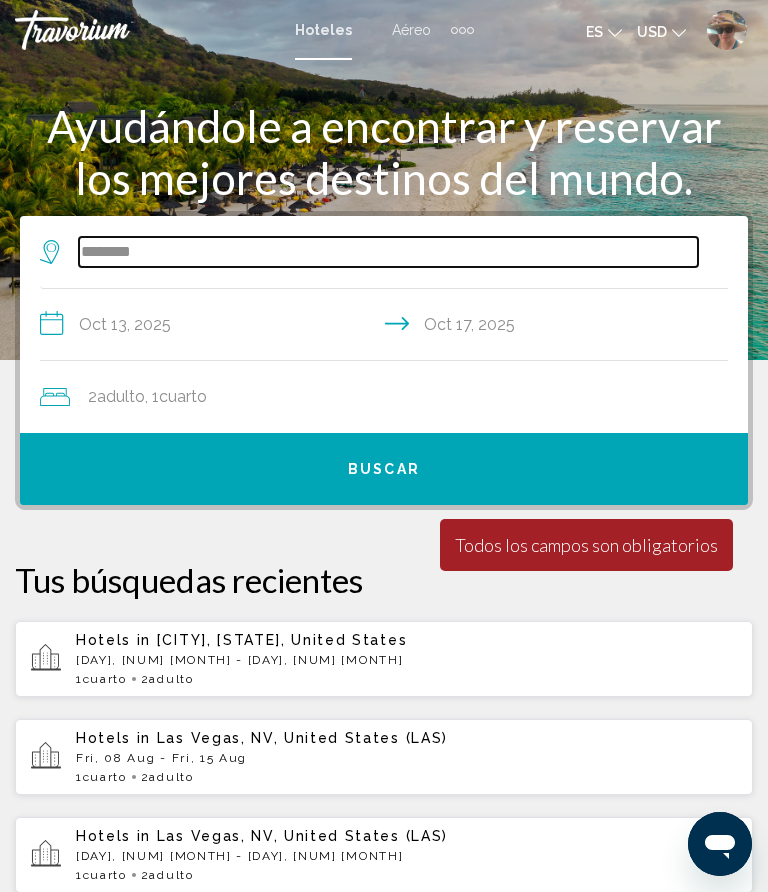 click on "*******" at bounding box center (388, 252) 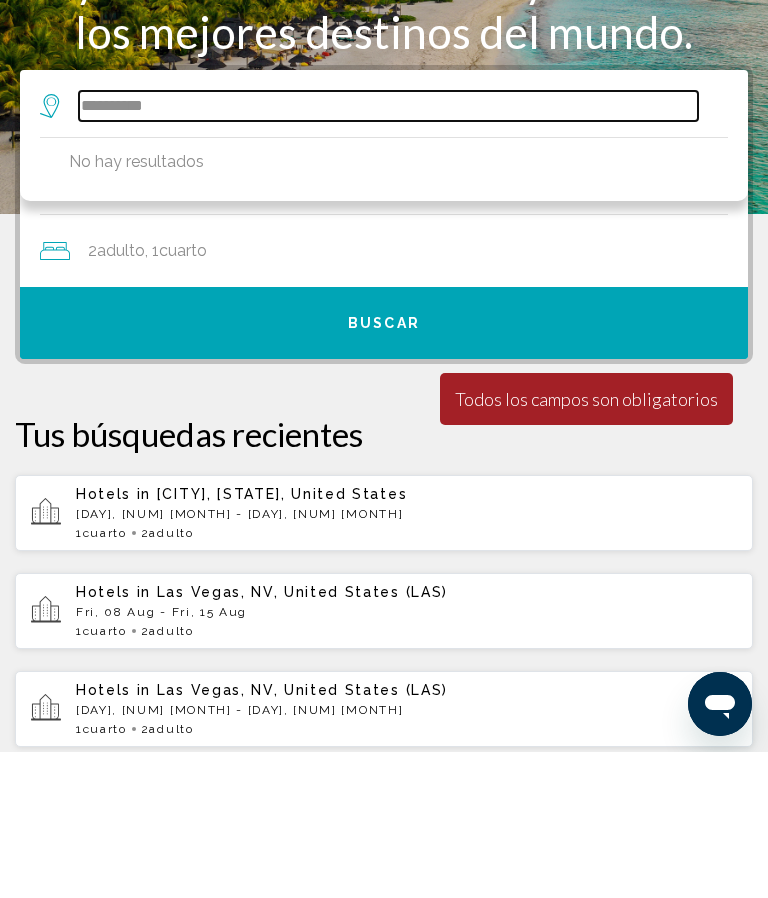 click on "**********" at bounding box center (388, 252) 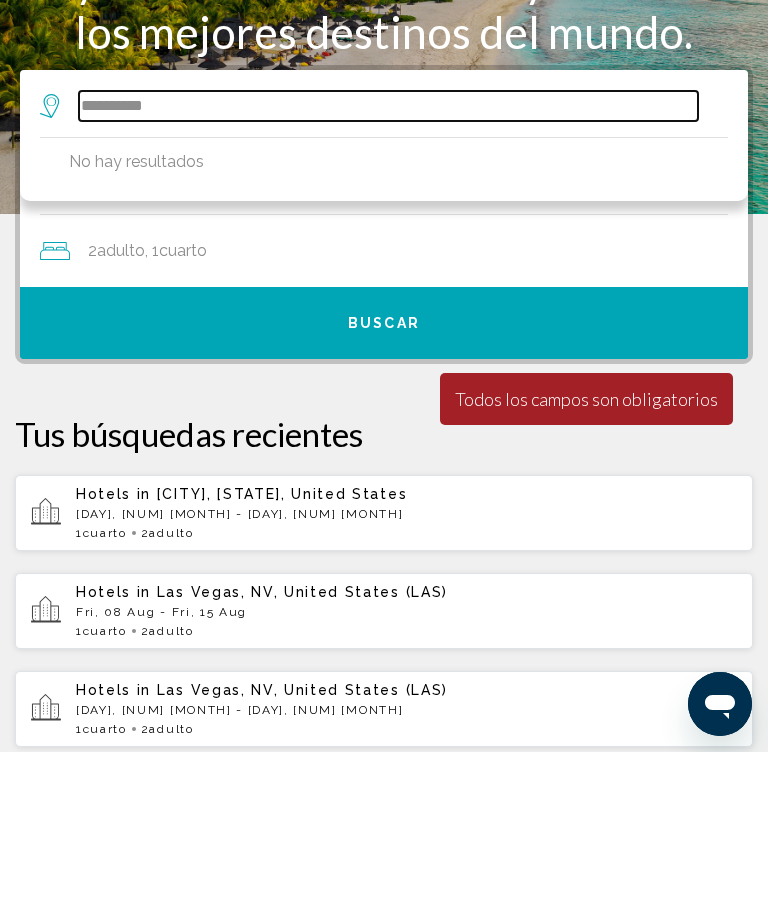 type on "**********" 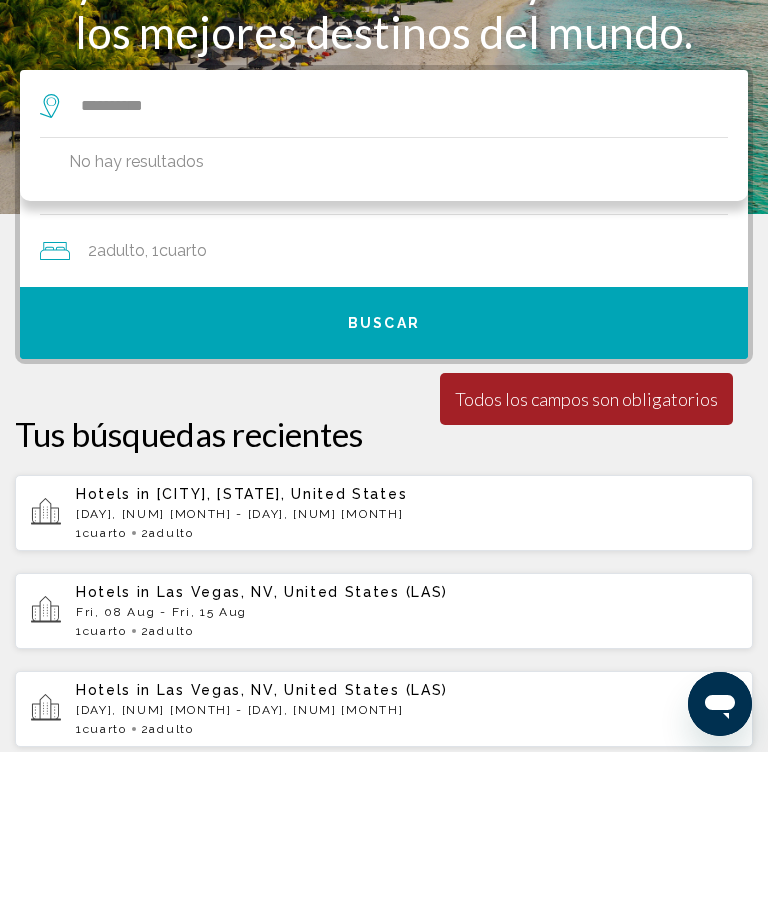 click on "Hotels in    [CITY], [CITY], [STATE], United States  [DAY], [NUM] [MONTH] - [DAY], [NUM] [MONTH]  1  Cuarto habitaciones 2  Adulto Adulto" at bounding box center [406, 659] 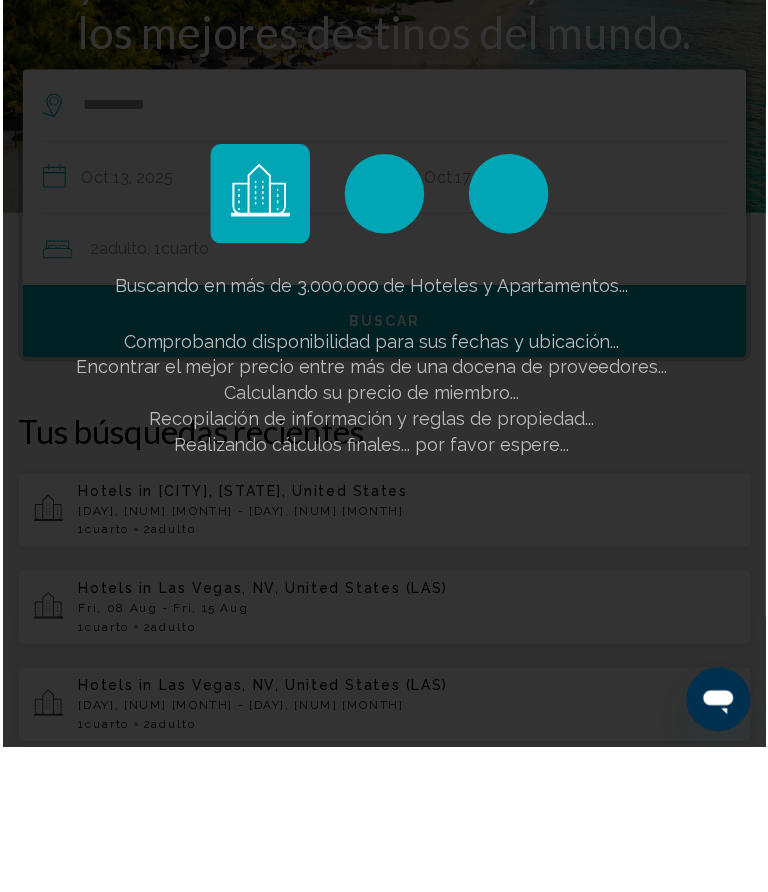scroll, scrollTop: 146, scrollLeft: 0, axis: vertical 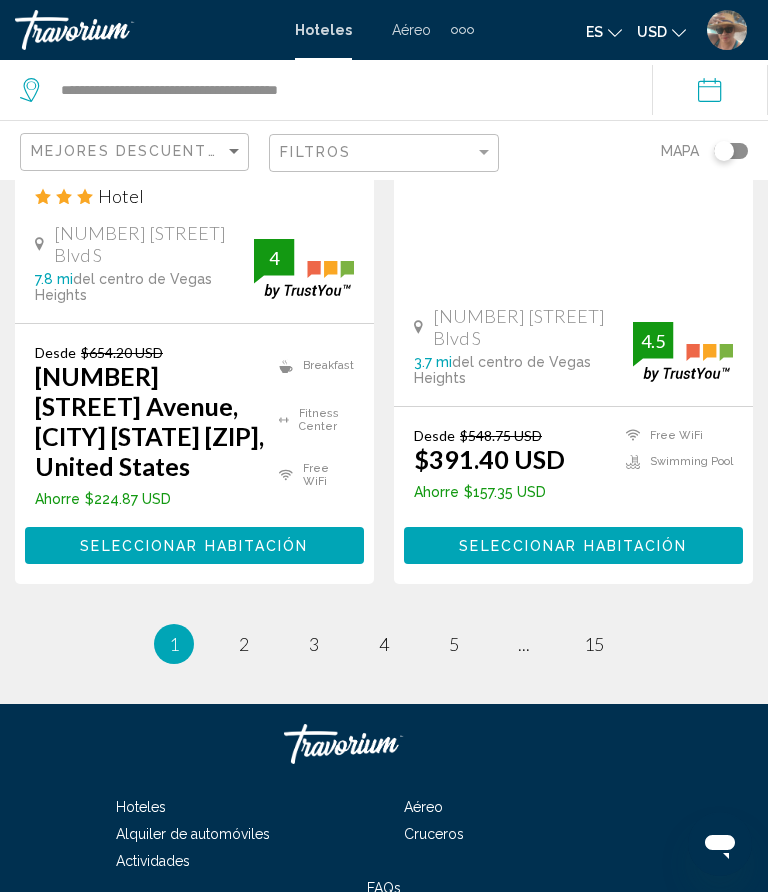 click at bounding box center (115, 30) 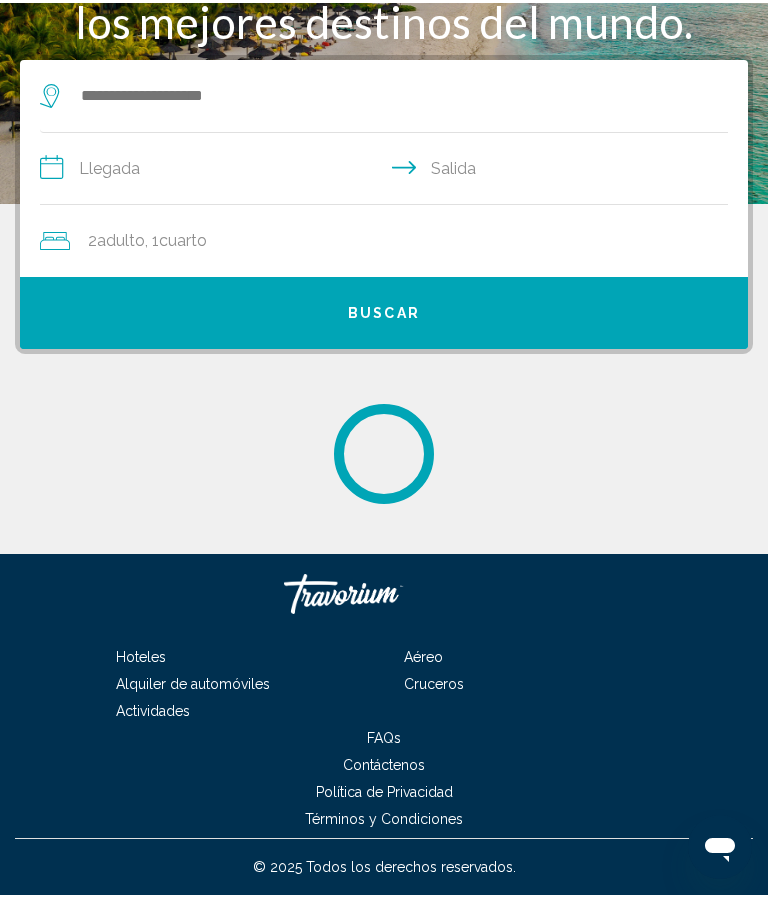 scroll, scrollTop: 0, scrollLeft: 0, axis: both 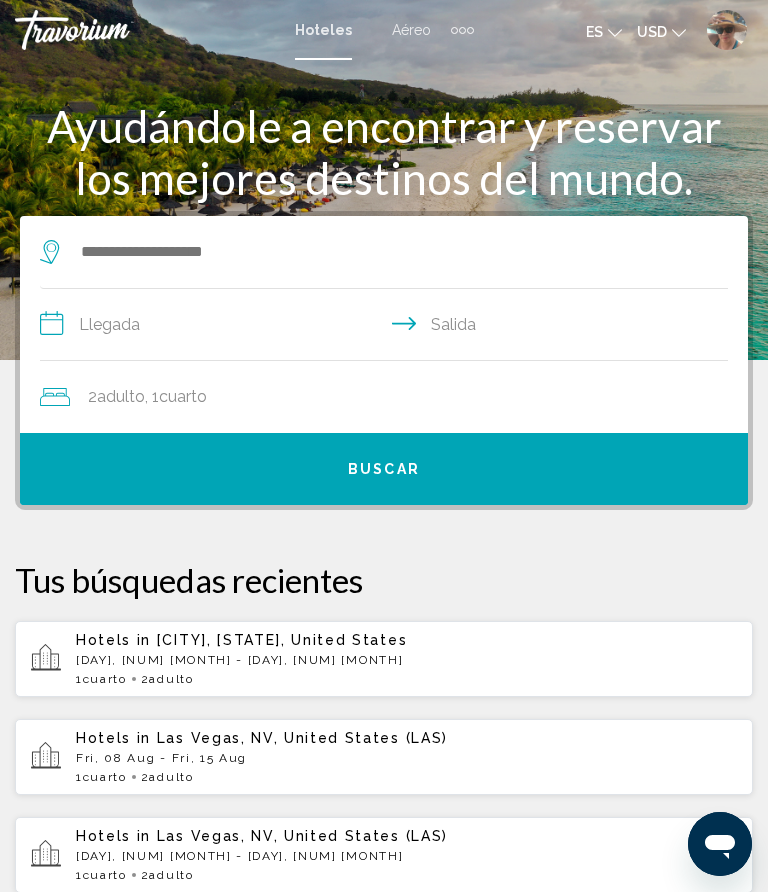 click at bounding box center [727, 30] 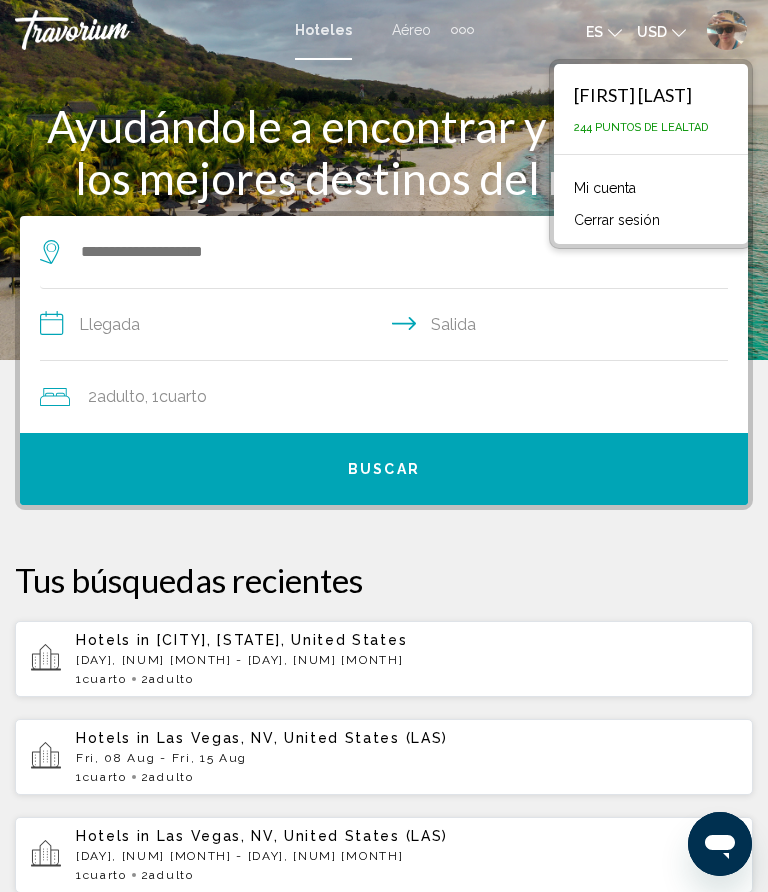 click at bounding box center (115, 30) 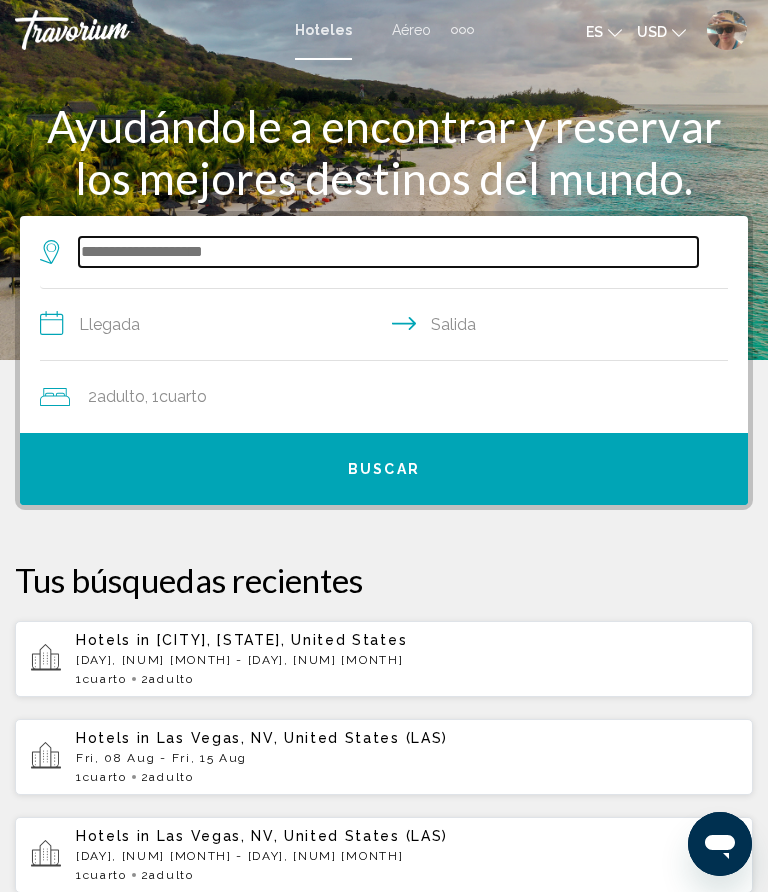 click at bounding box center (388, 252) 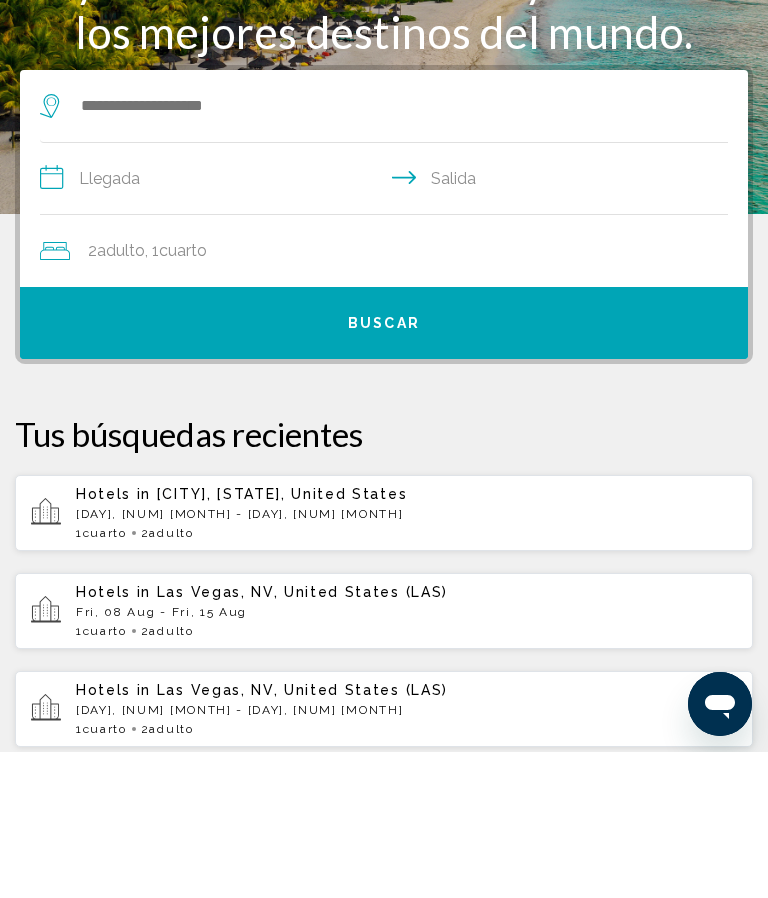 click on "Ayudándole a encontrar y reservar los mejores destinos del mundo." at bounding box center [384, 152] 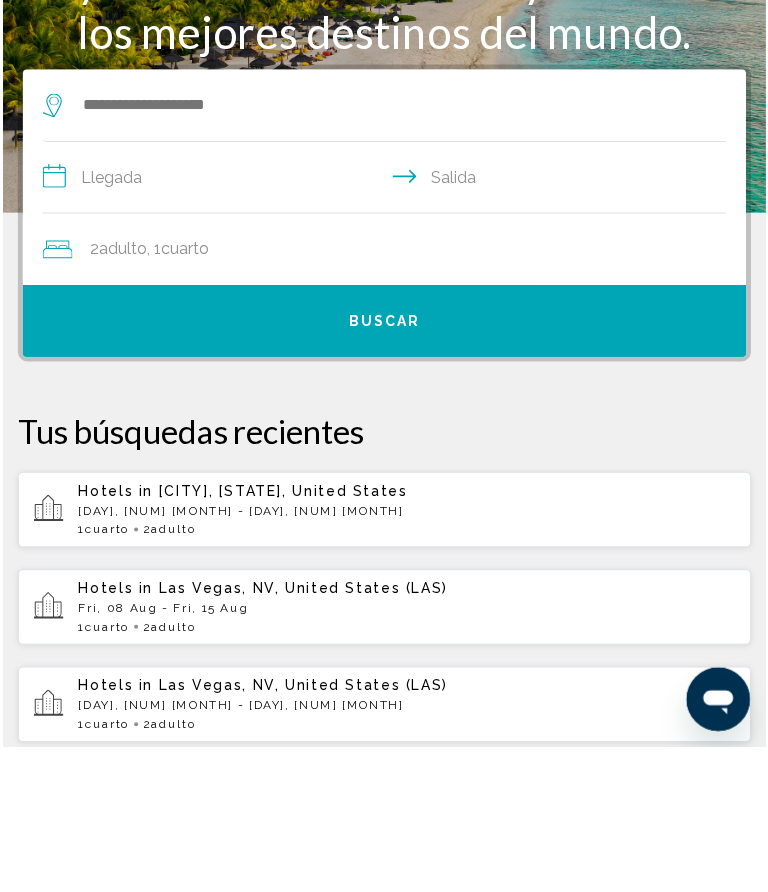 scroll, scrollTop: 146, scrollLeft: 0, axis: vertical 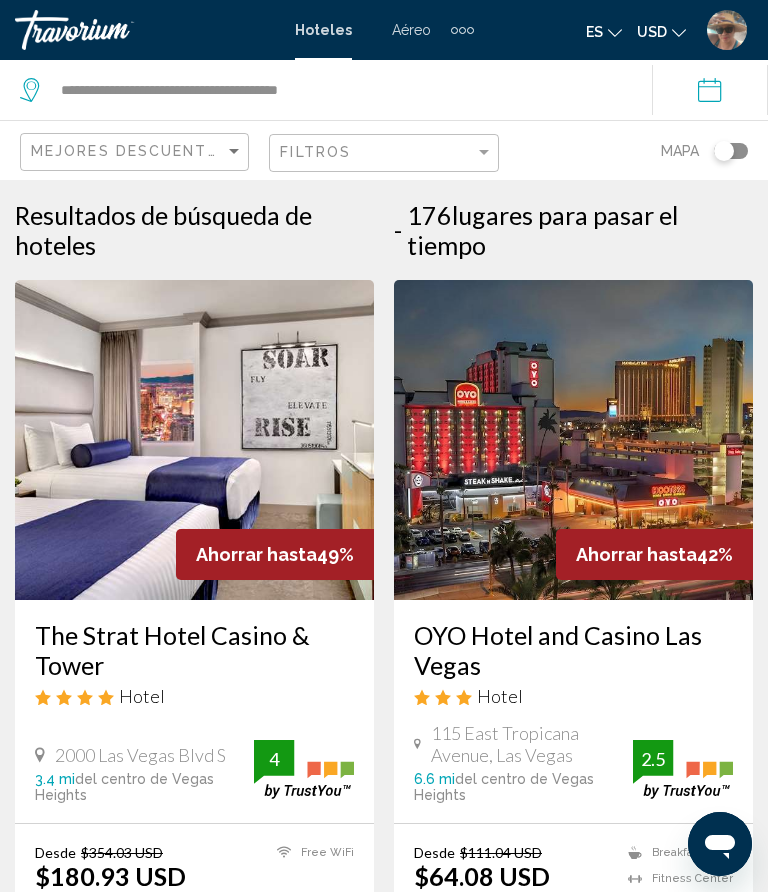 click at bounding box center [115, 30] 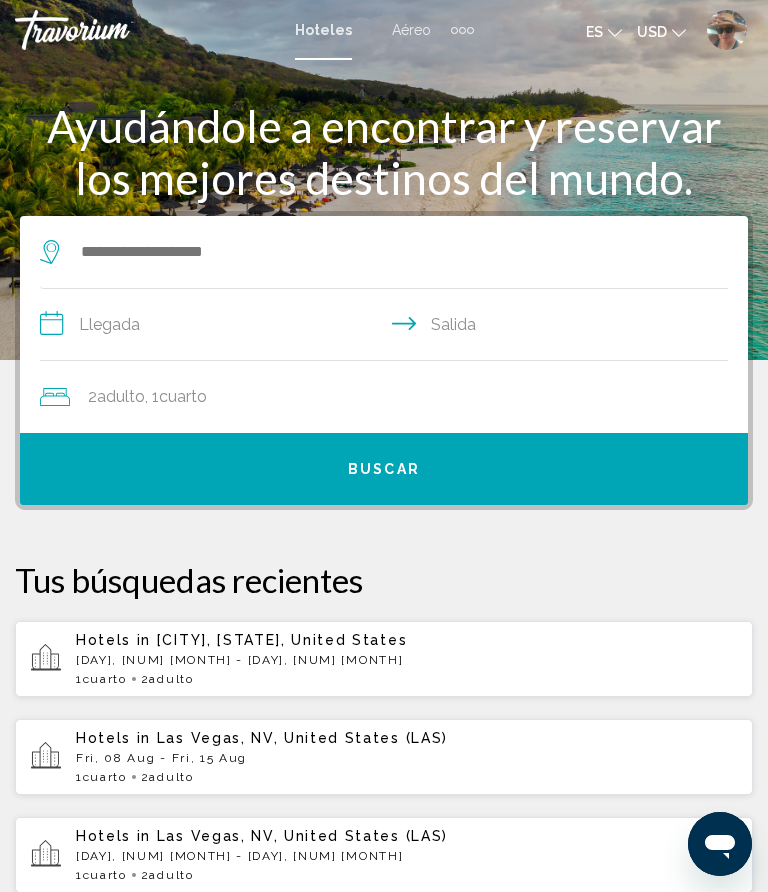 click at bounding box center (115, 30) 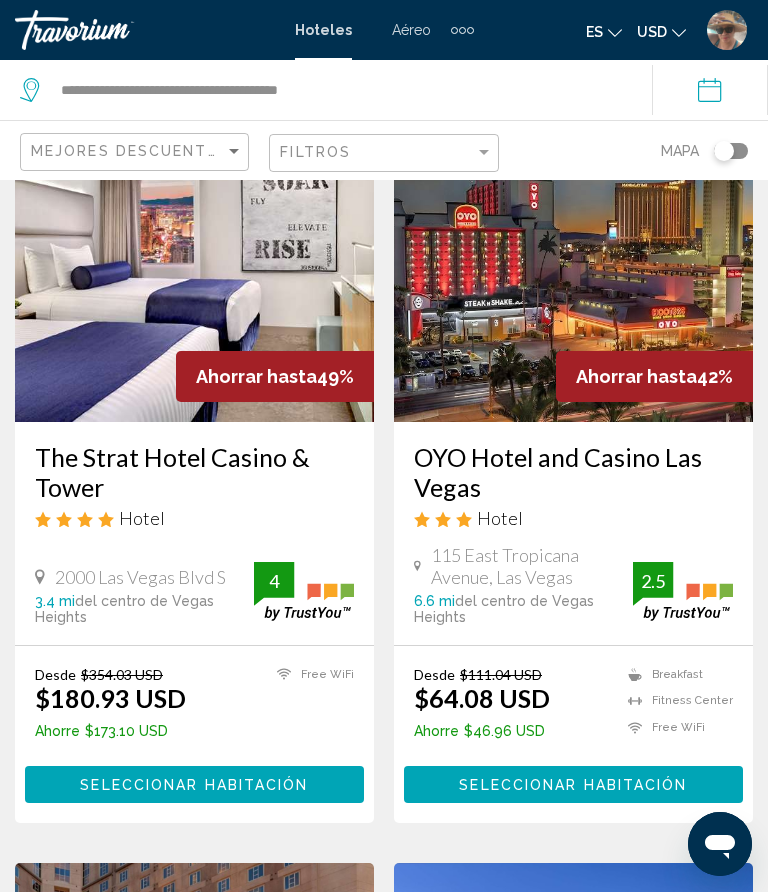scroll, scrollTop: 0, scrollLeft: 0, axis: both 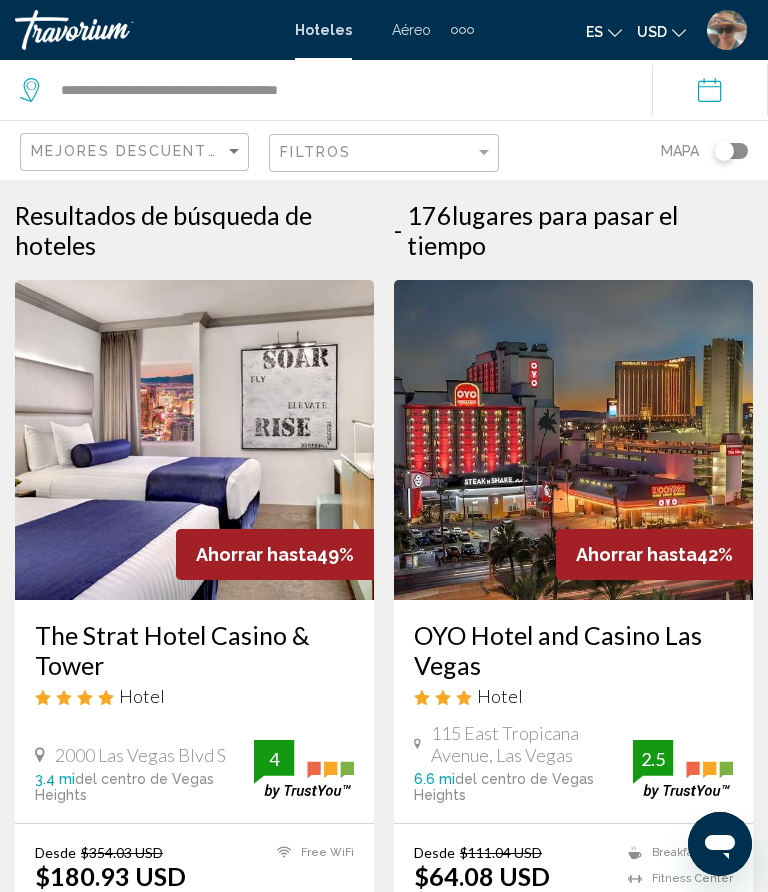 click on "**********" at bounding box center [714, 93] 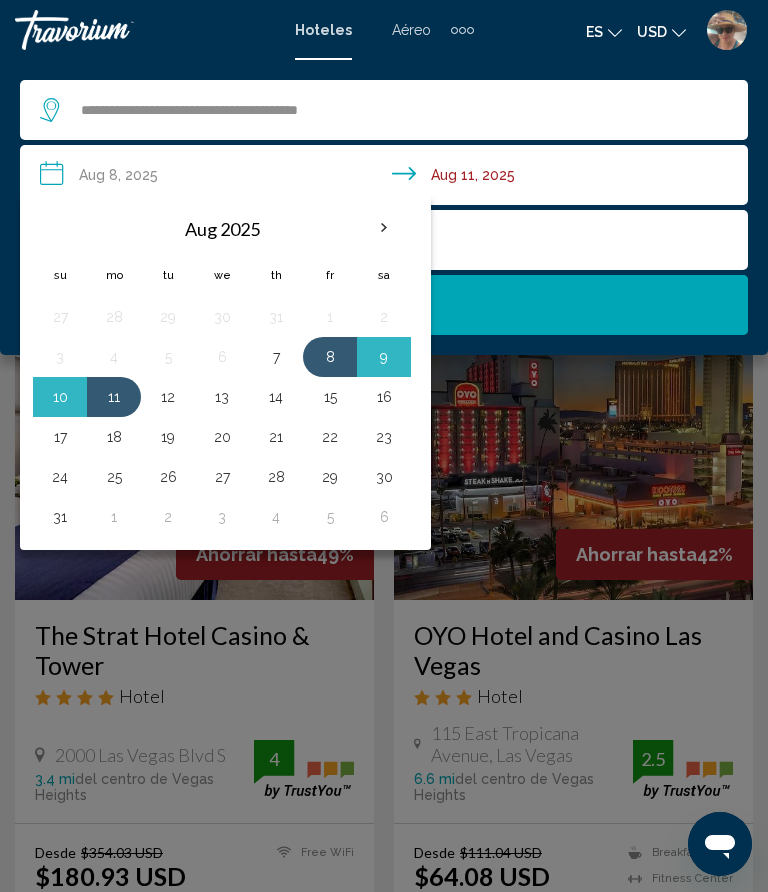 click 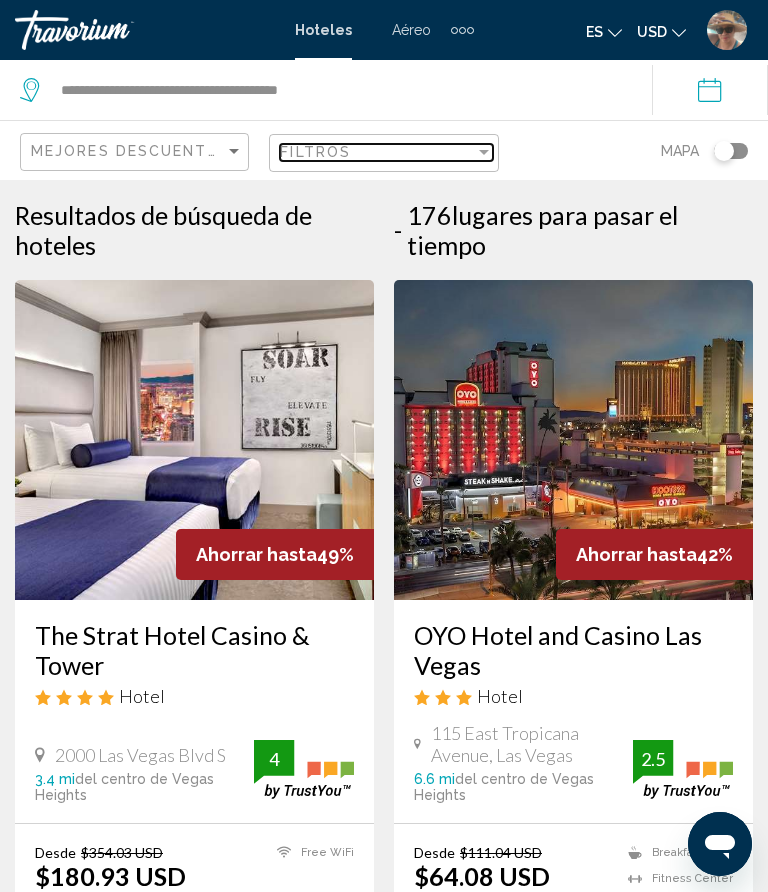 click at bounding box center (484, 152) 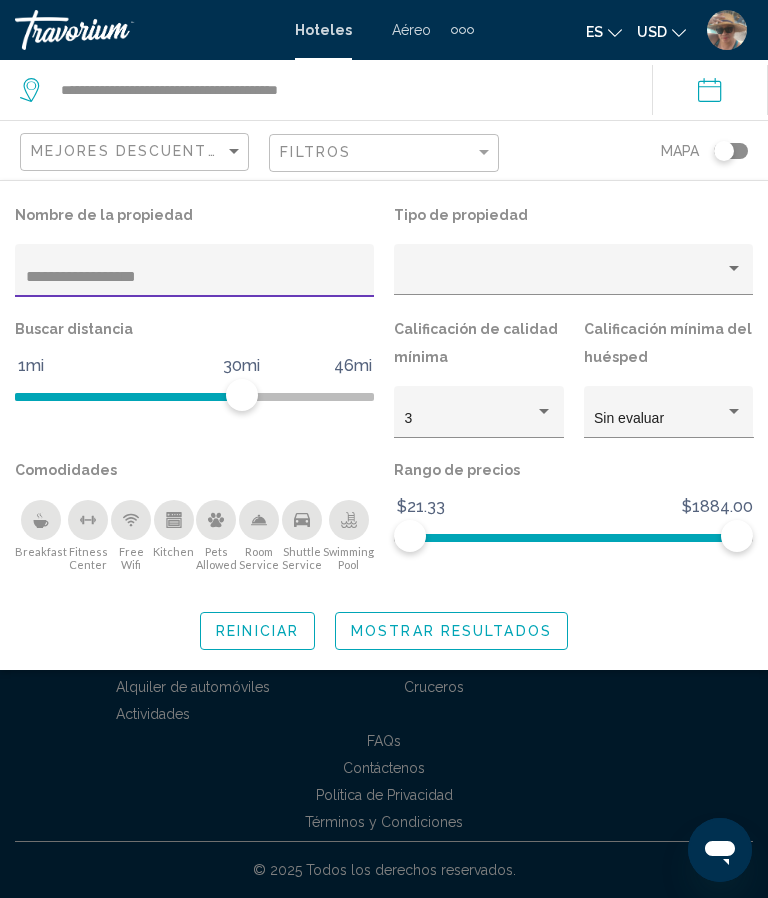 type on "**********" 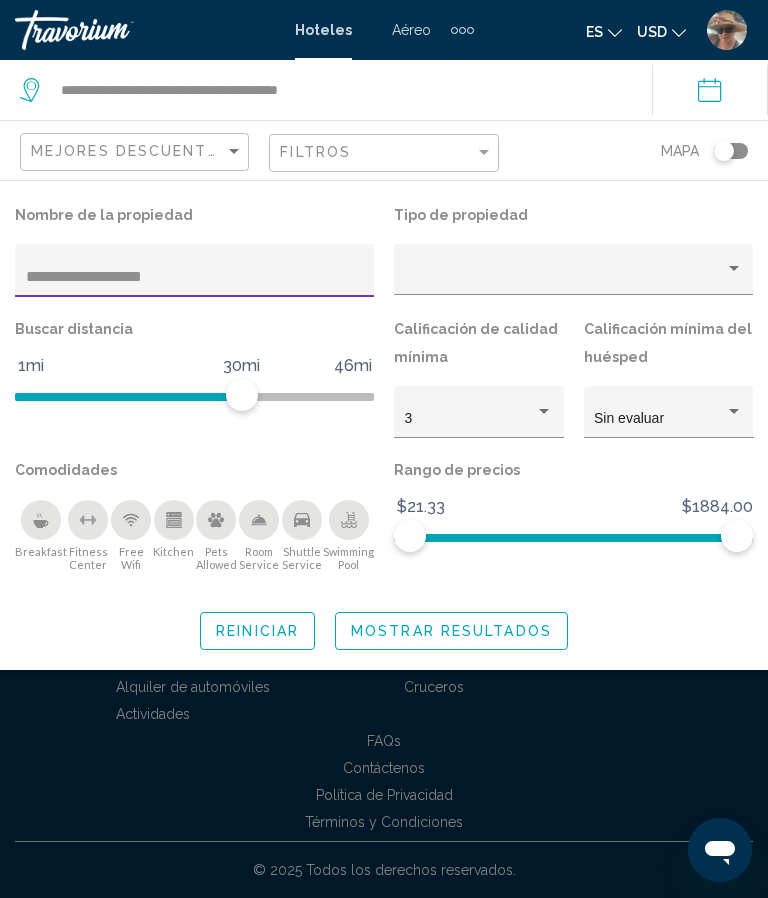 click on "**********" at bounding box center [195, 277] 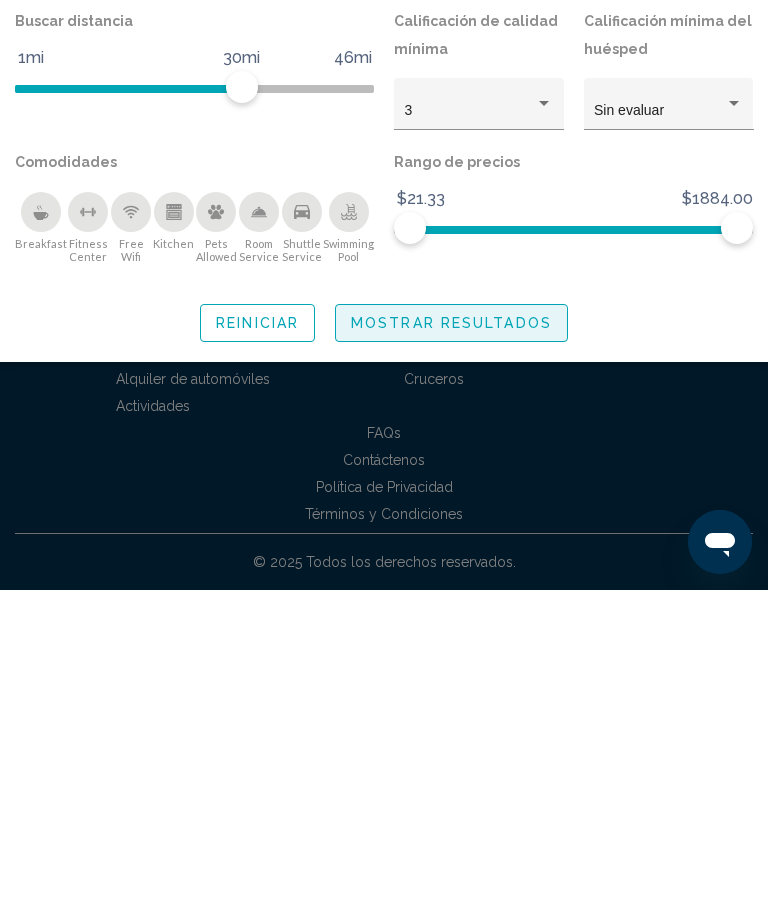 click on "Mostrar resultados" 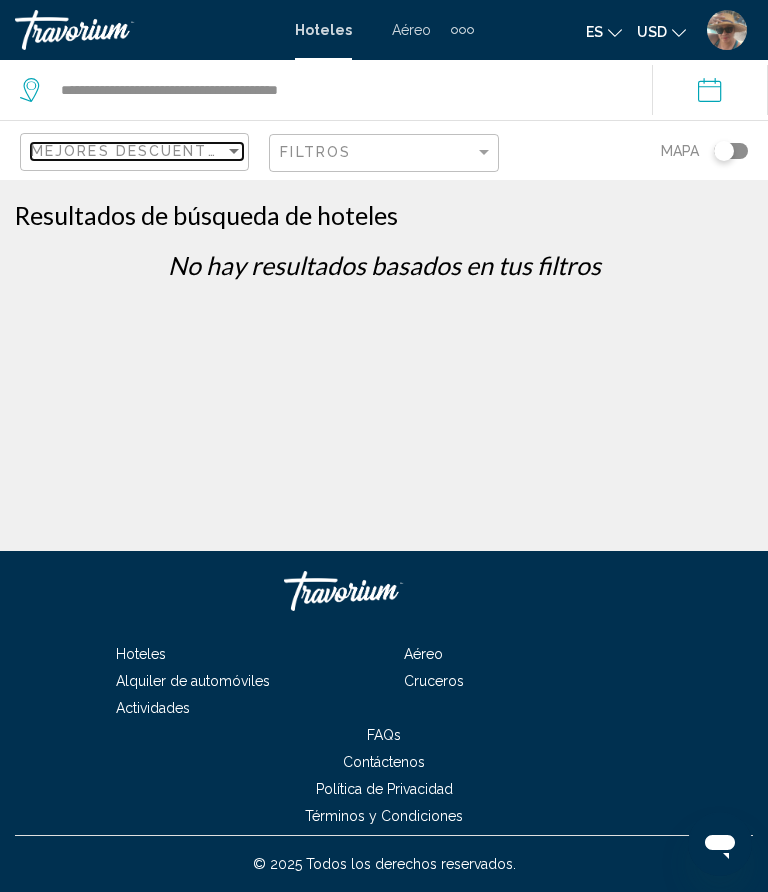 click at bounding box center [234, 151] 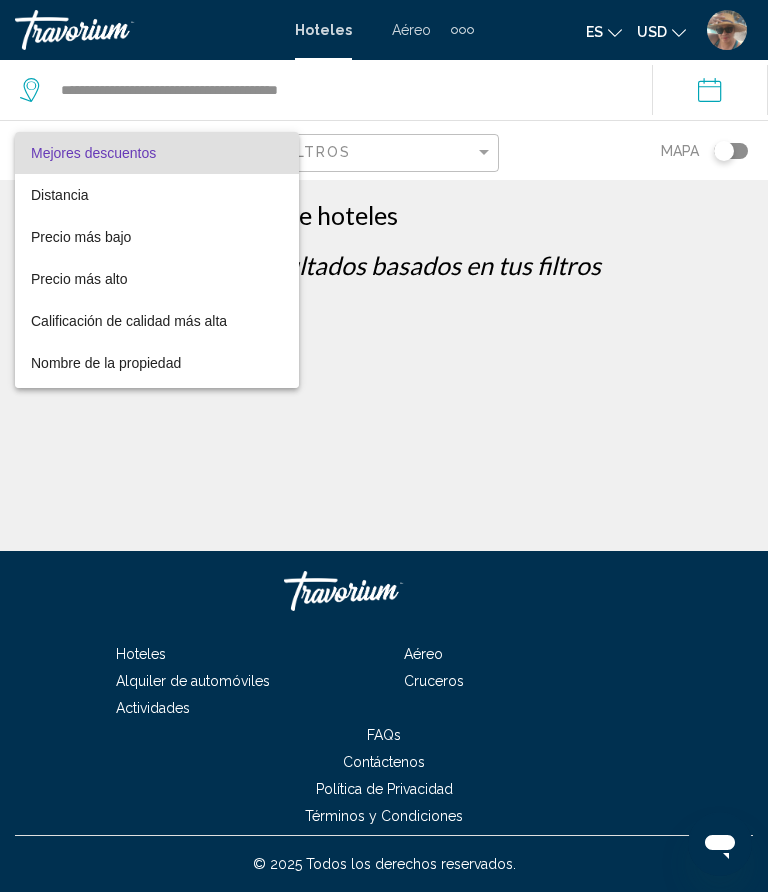 click at bounding box center [384, 446] 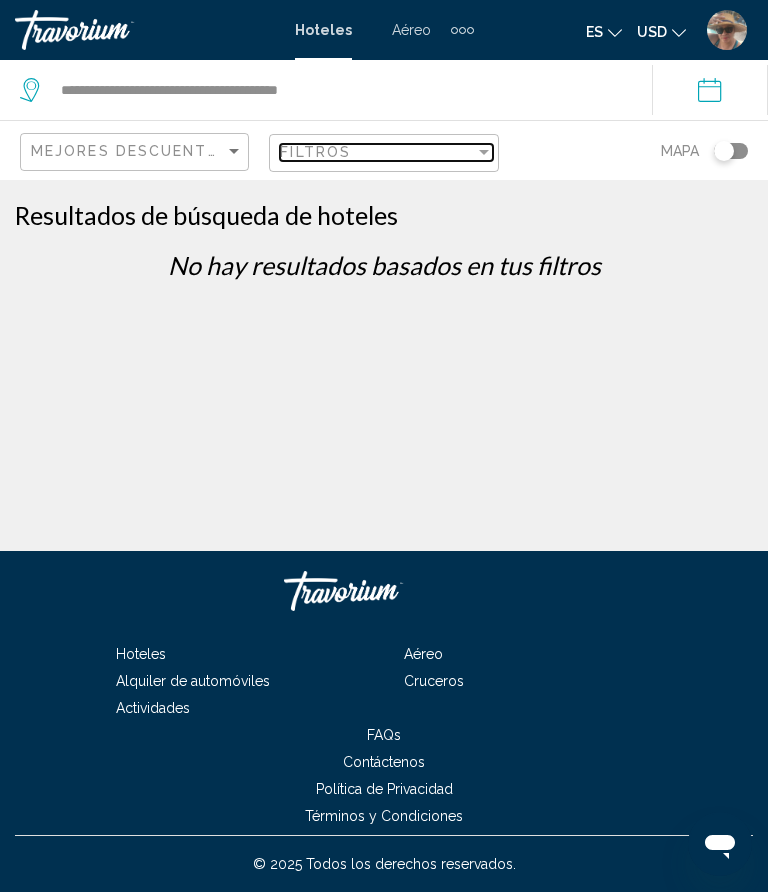 click at bounding box center [484, 152] 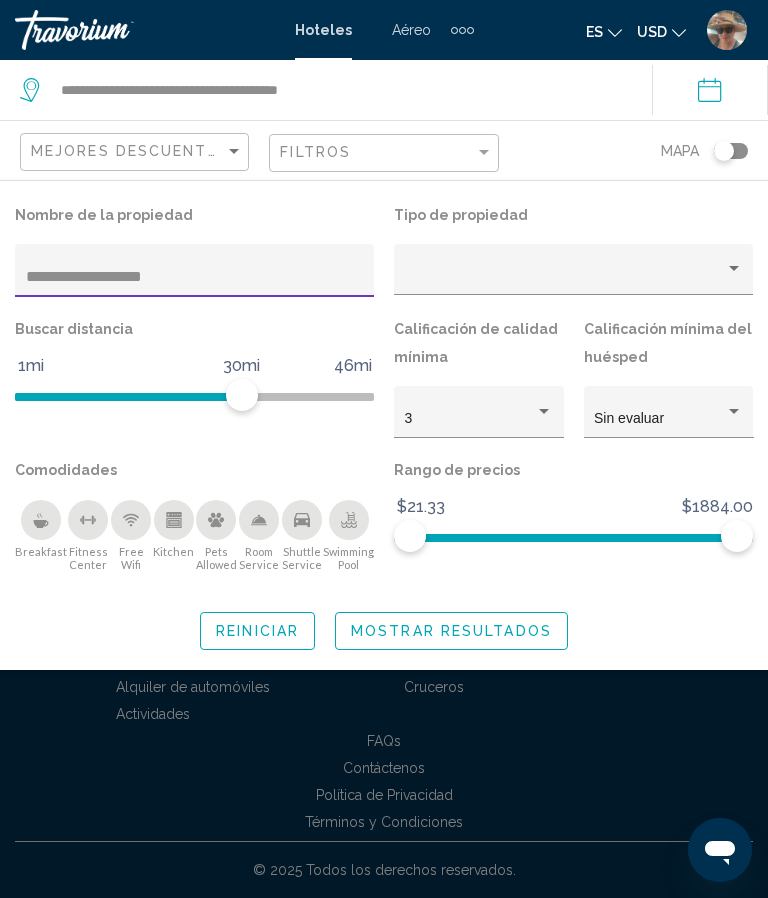 click on "**********" at bounding box center [195, 277] 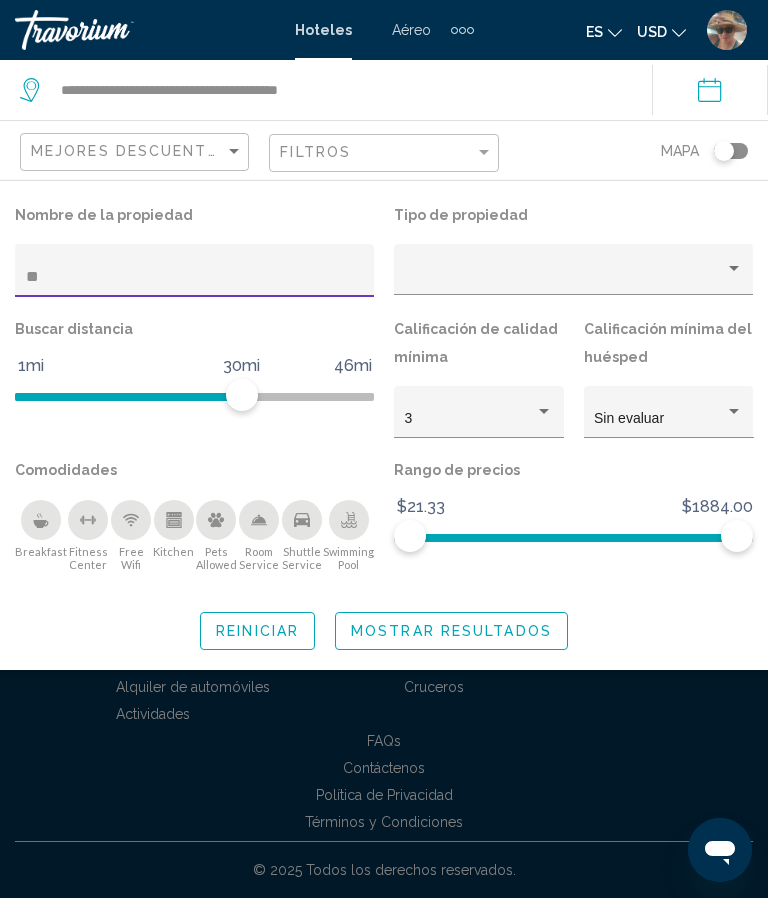 type on "*" 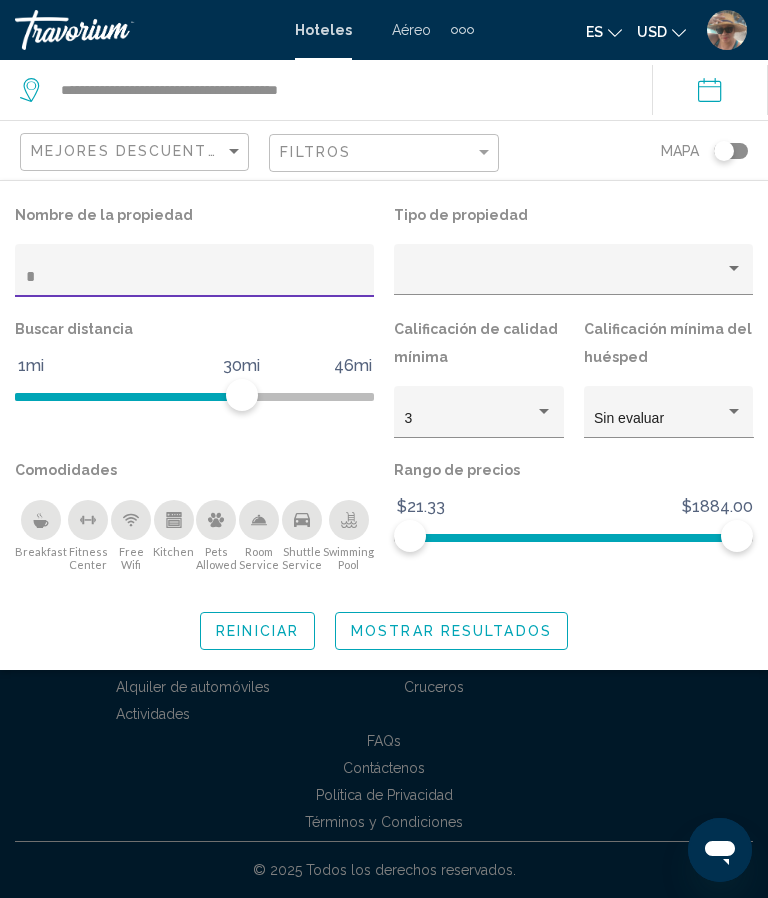type 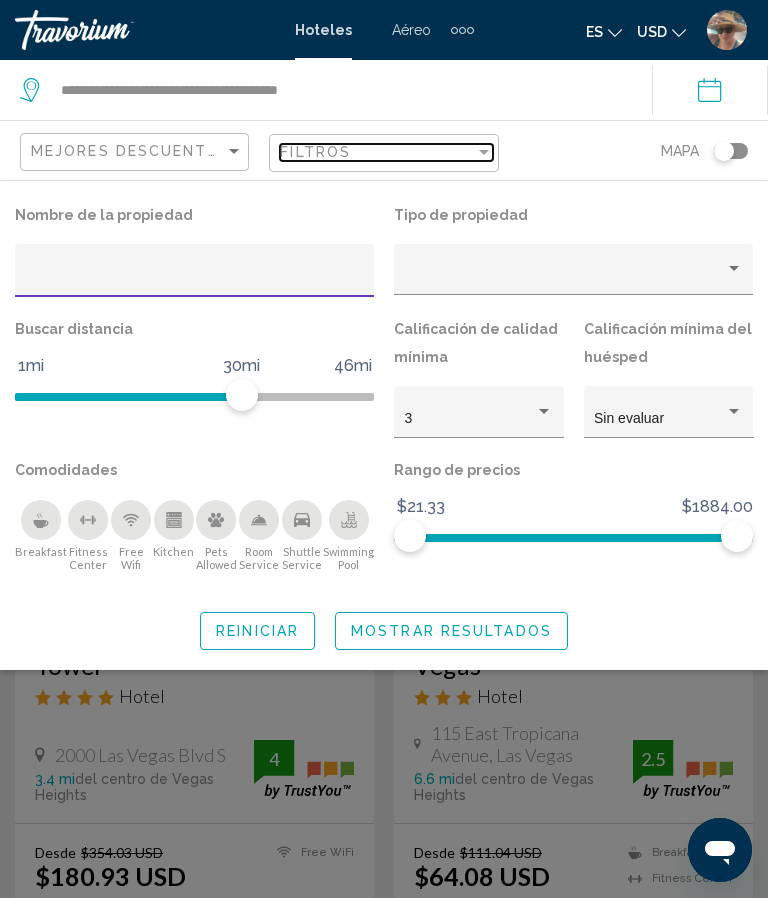 click on "Filtros" at bounding box center [377, 152] 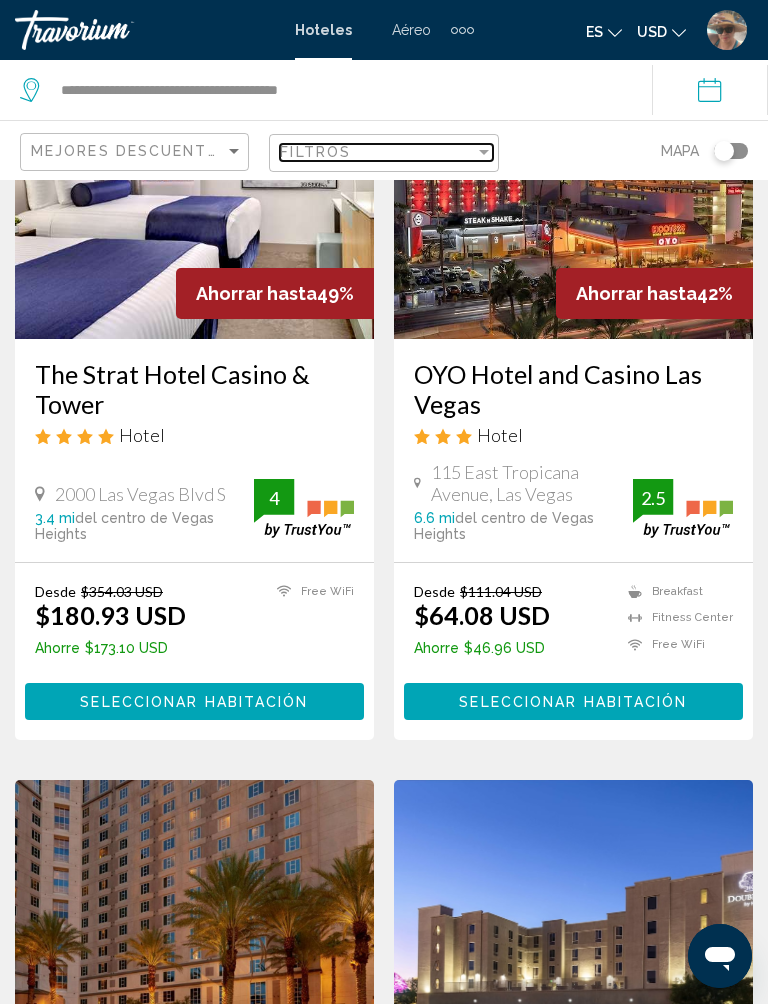 scroll, scrollTop: 266, scrollLeft: 0, axis: vertical 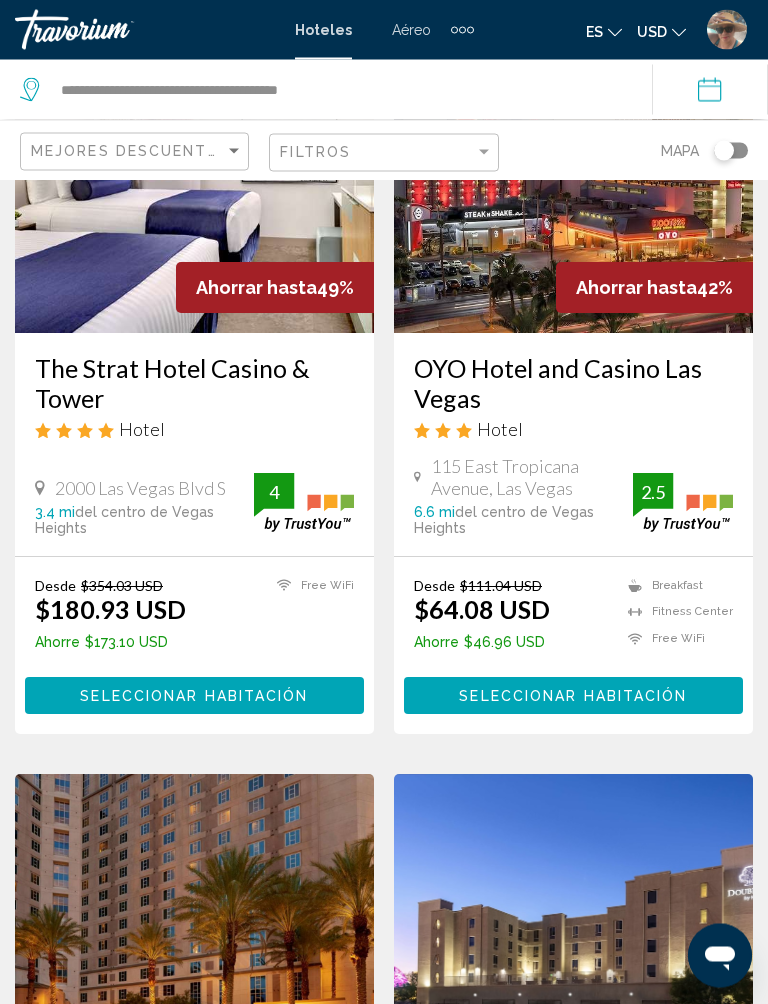 click on "Seleccionar habitación" at bounding box center [573, 697] 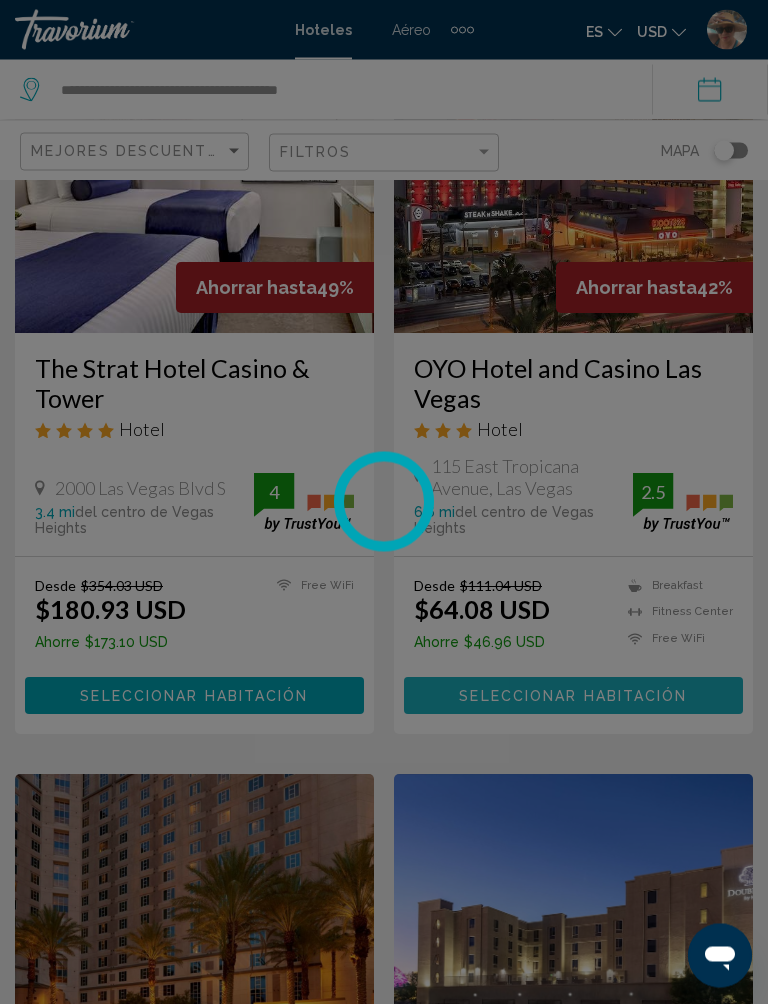 scroll, scrollTop: 267, scrollLeft: 0, axis: vertical 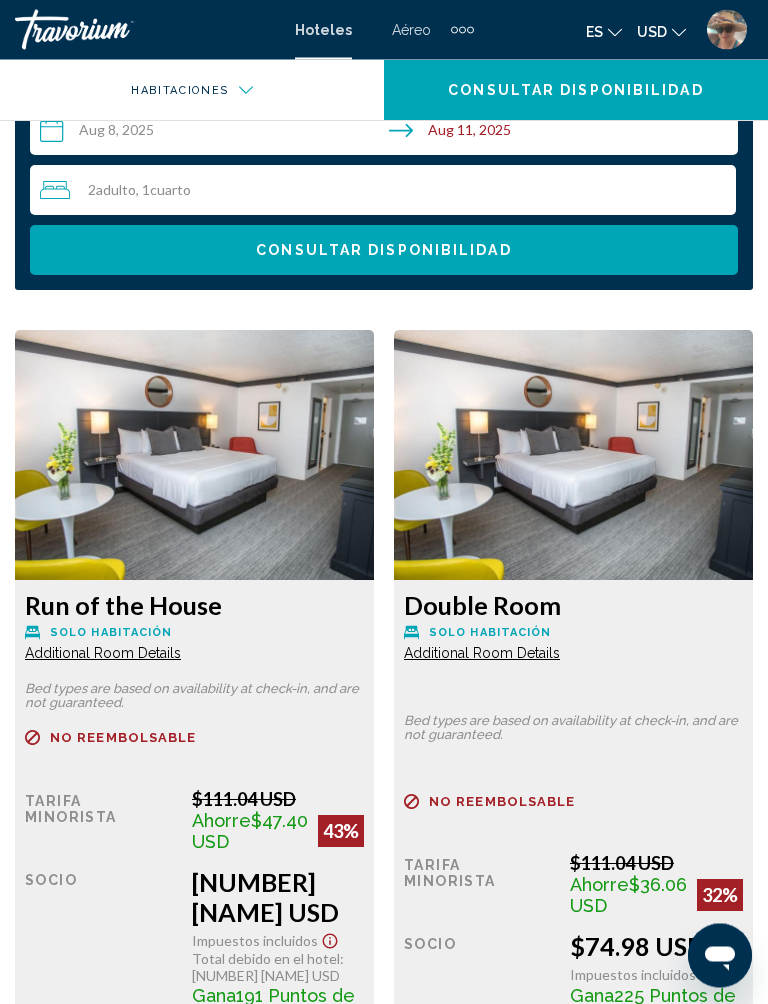 click on "Consultar disponibilidad" at bounding box center (383, 252) 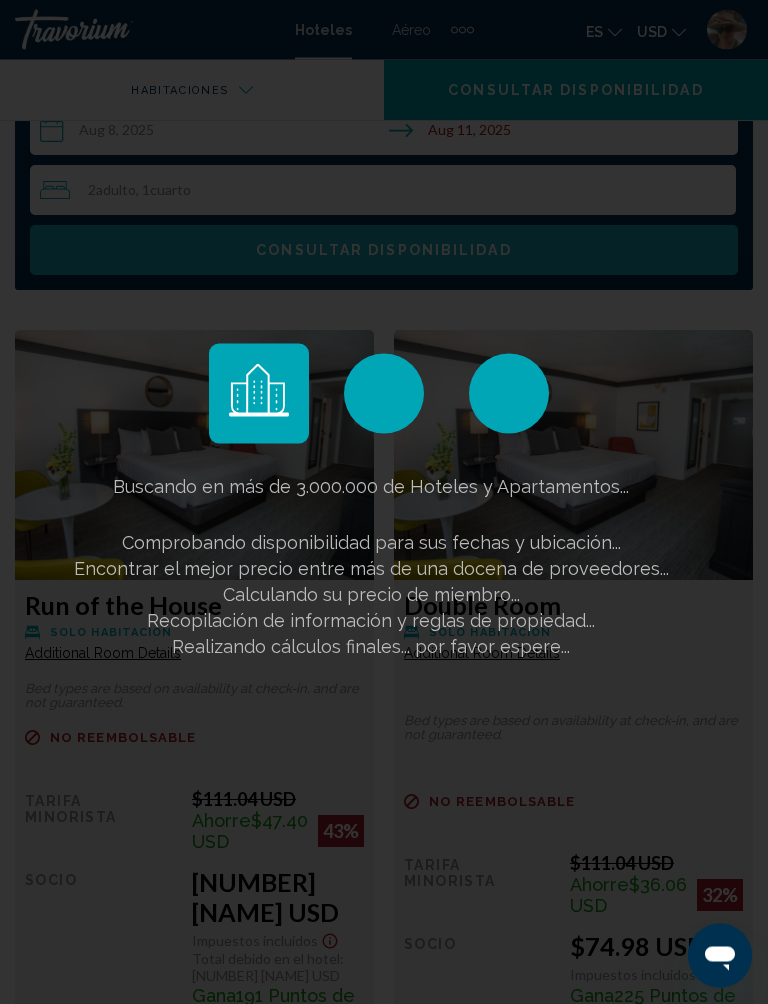 scroll, scrollTop: 2330, scrollLeft: 0, axis: vertical 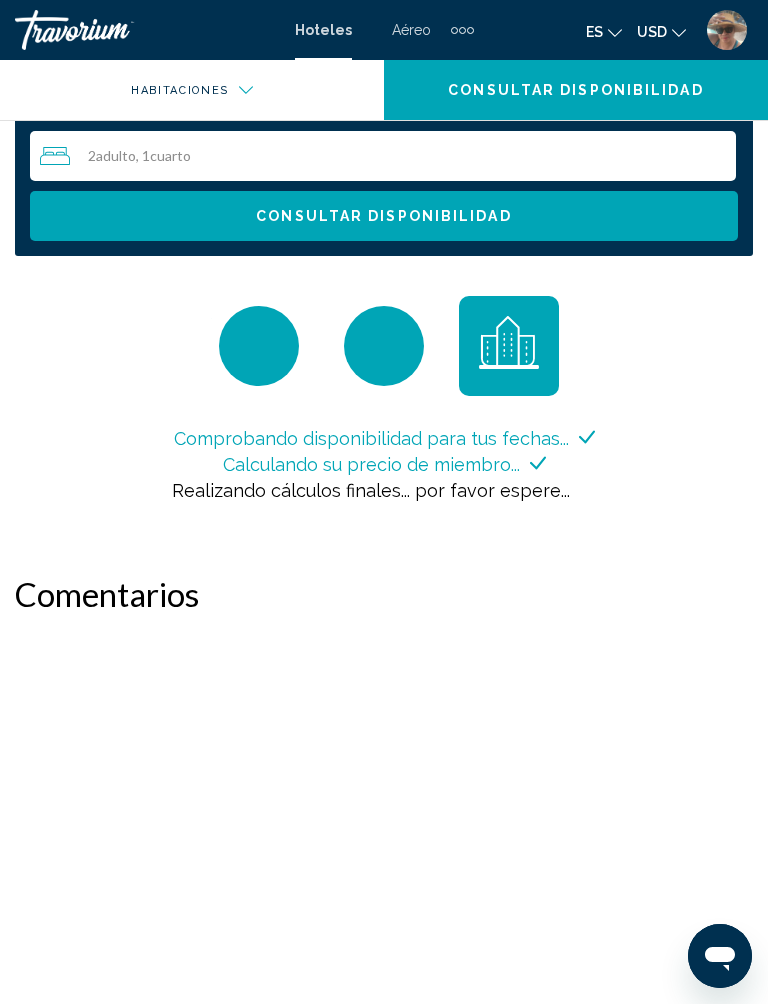 click on "Comentarios" at bounding box center (384, 594) 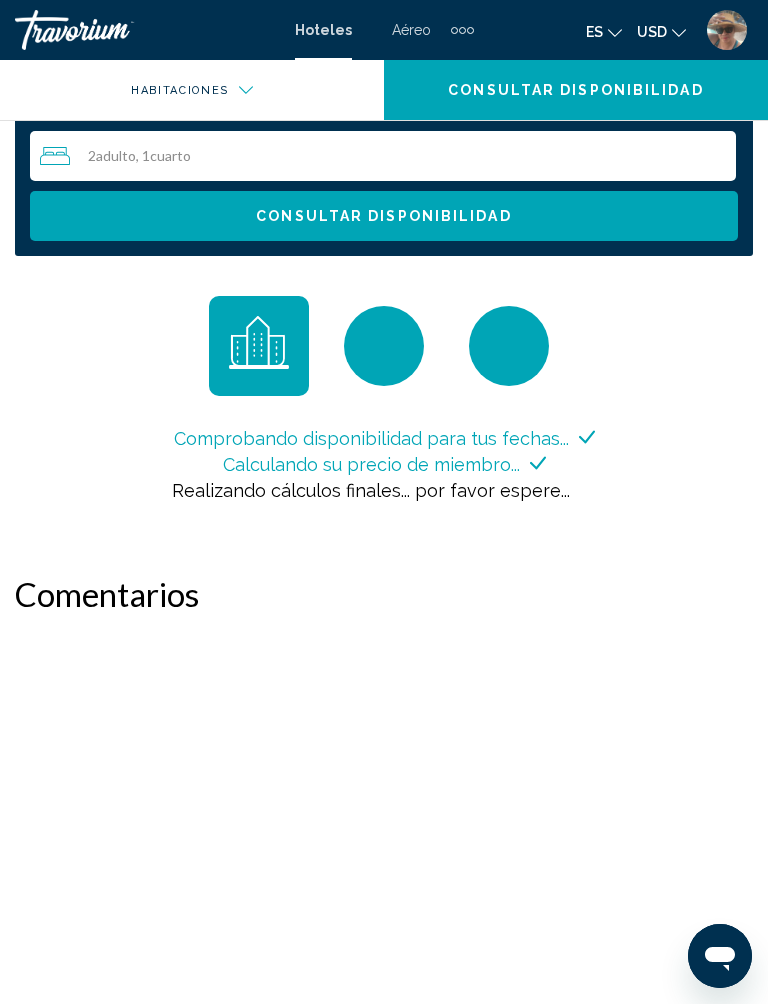 click at bounding box center [727, 30] 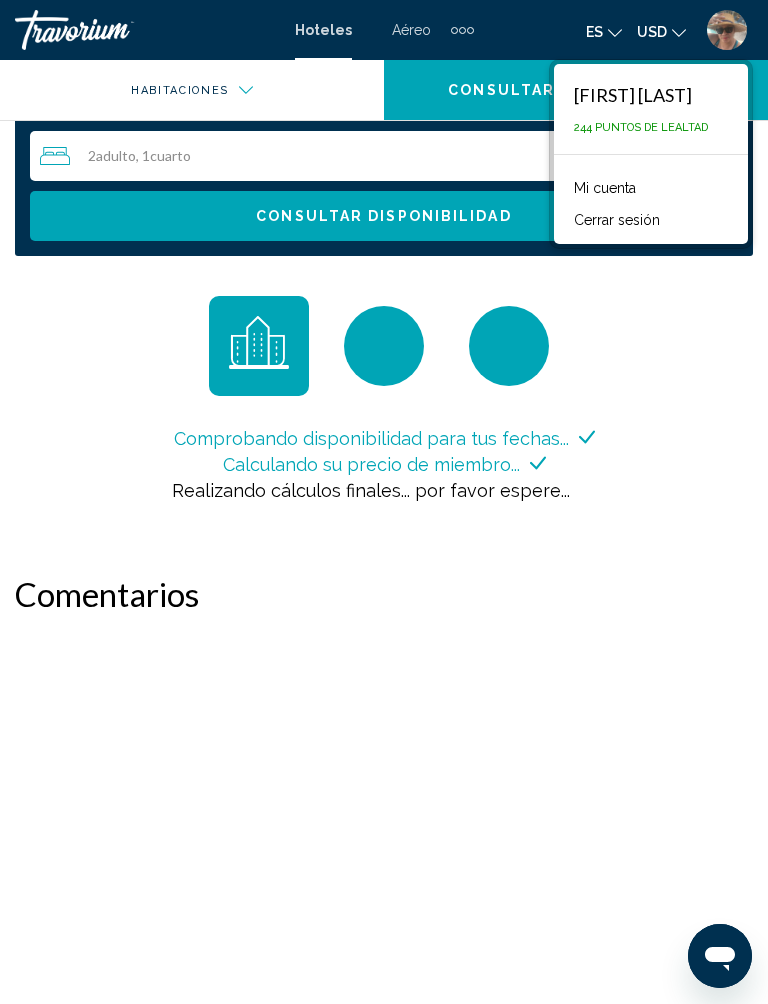 click on "244 Puntos de Lealtad" at bounding box center (641, 127) 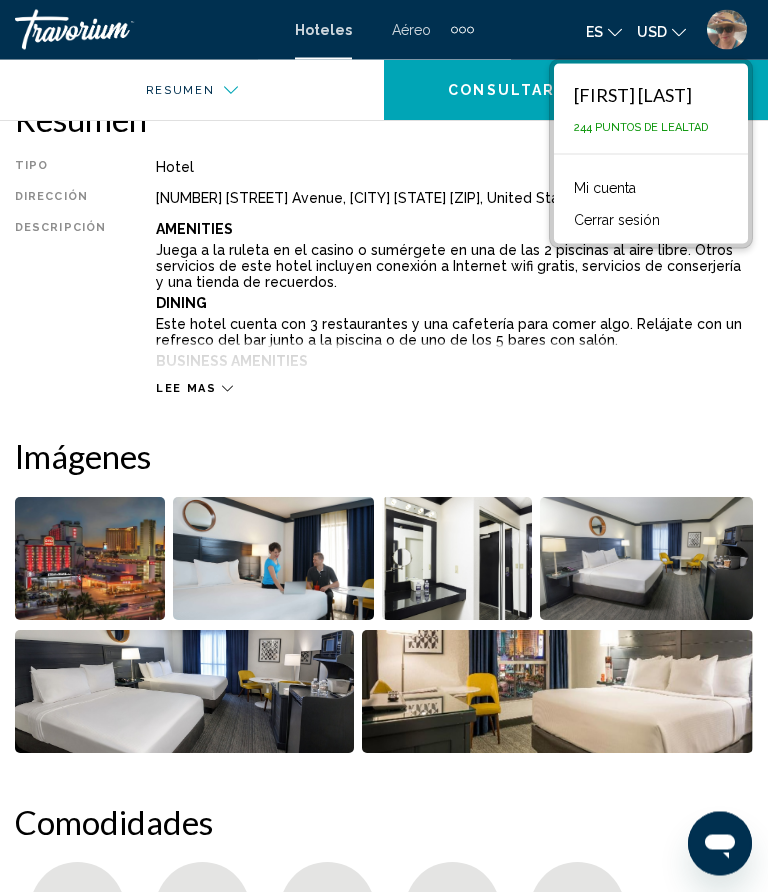 scroll, scrollTop: 441, scrollLeft: 0, axis: vertical 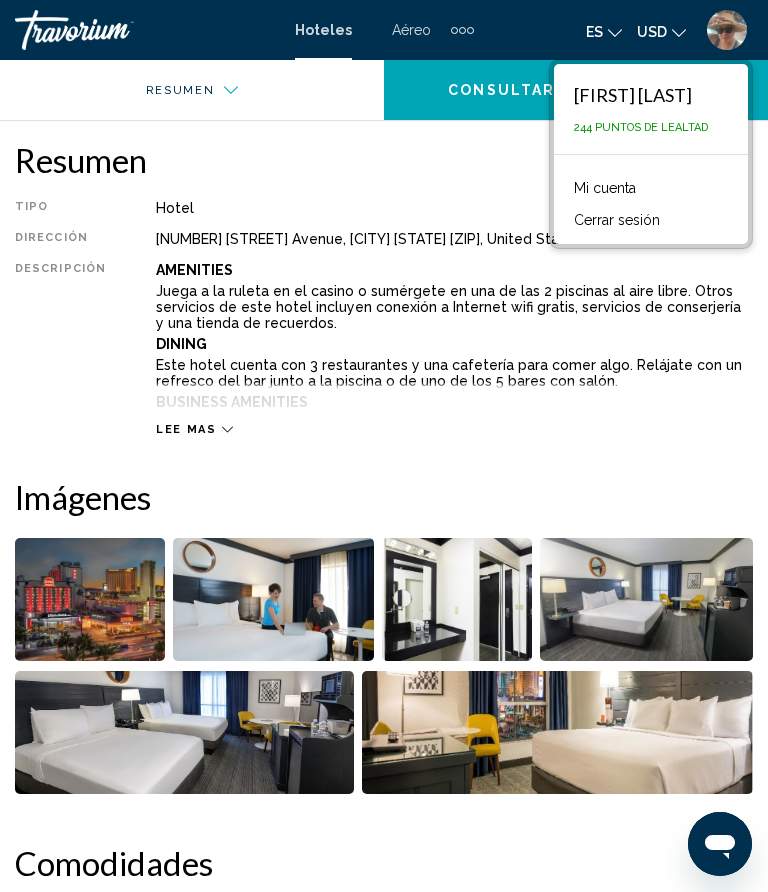 click 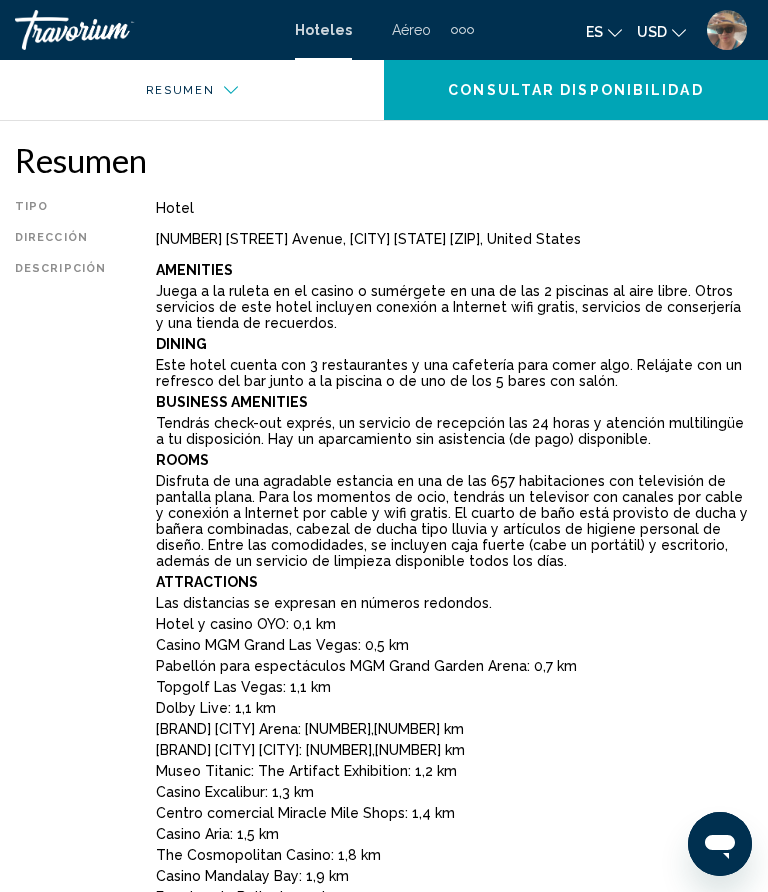 click at bounding box center [115, 30] 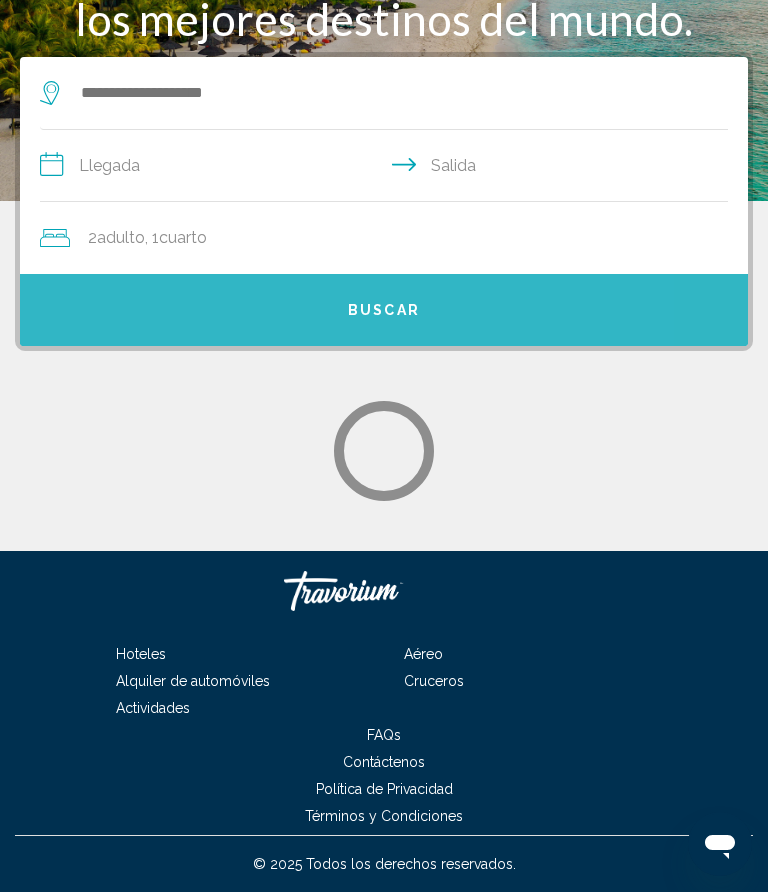 scroll, scrollTop: 0, scrollLeft: 0, axis: both 